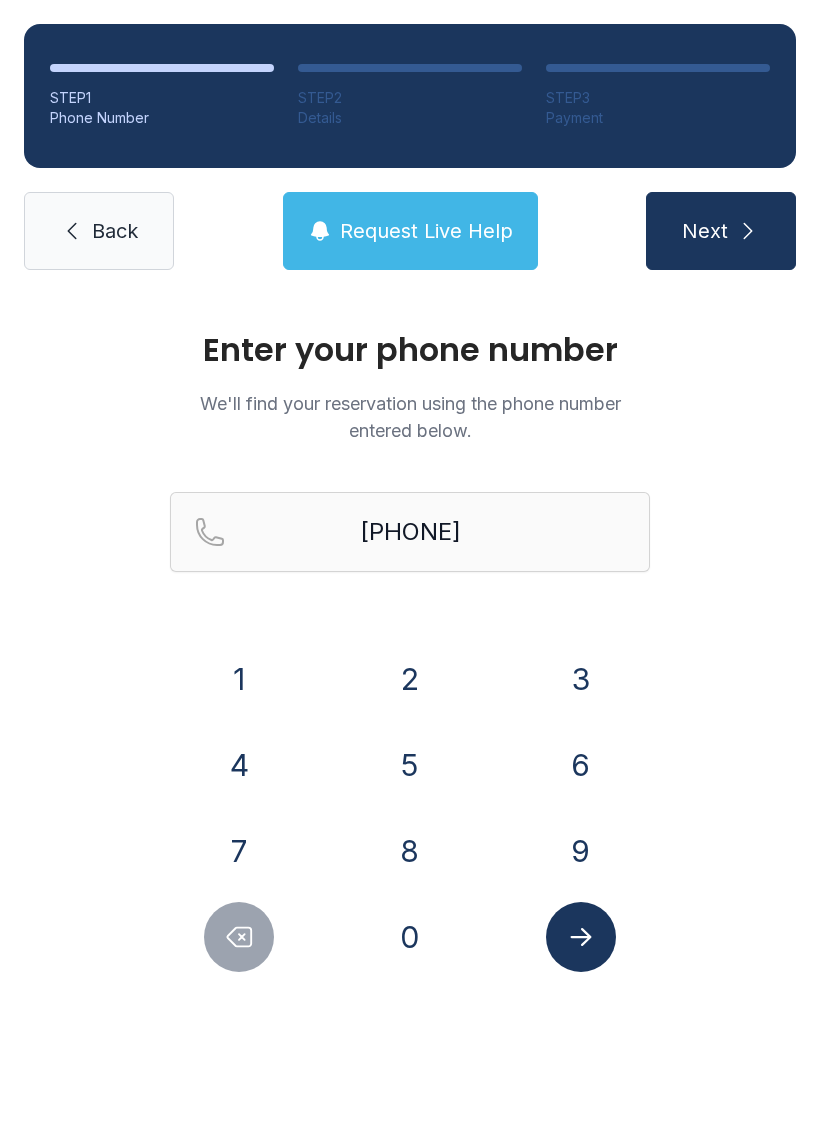 scroll, scrollTop: 0, scrollLeft: 0, axis: both 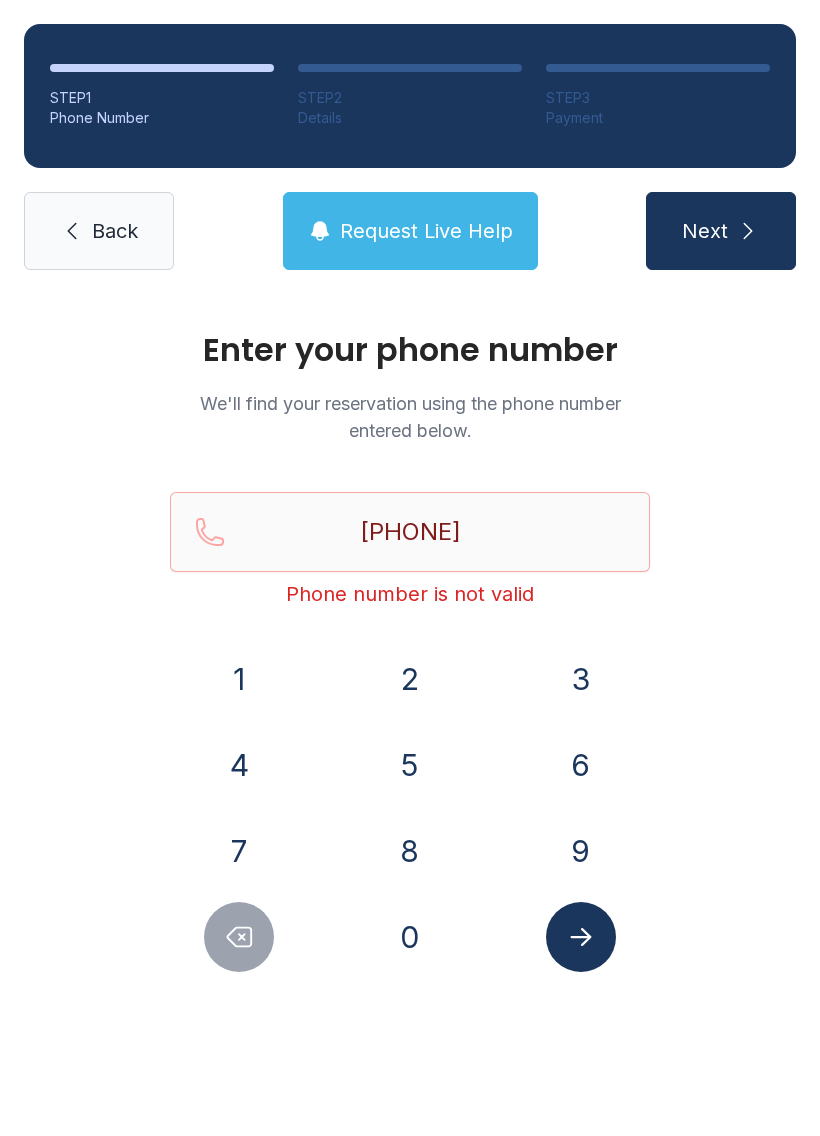click on "6" at bounding box center (239, 679) 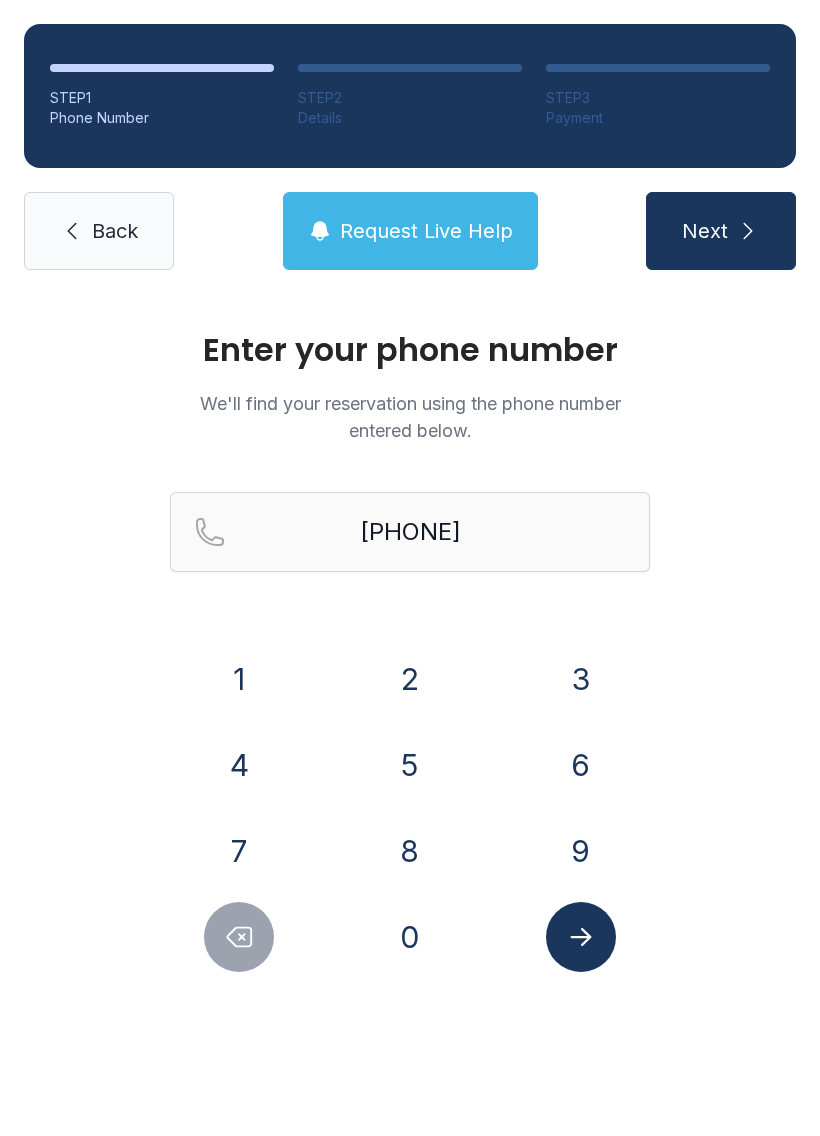 click on "6" at bounding box center [239, 679] 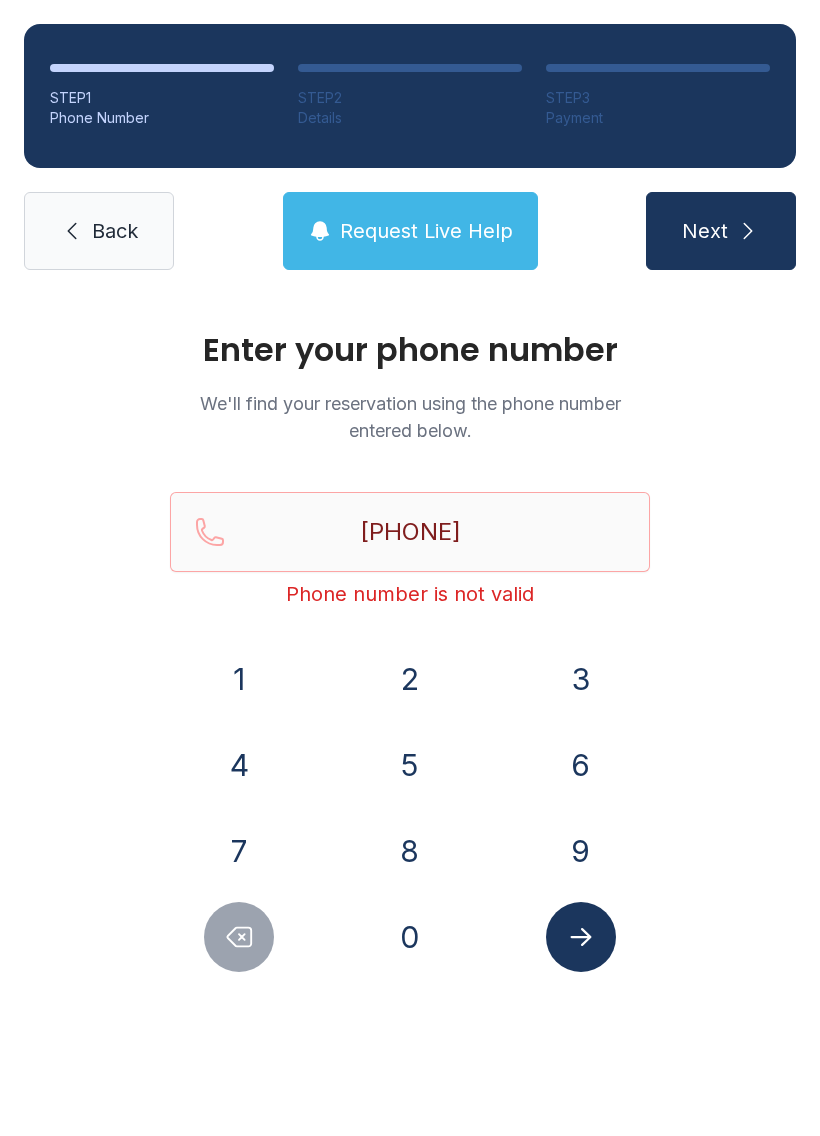 click at bounding box center [239, 937] 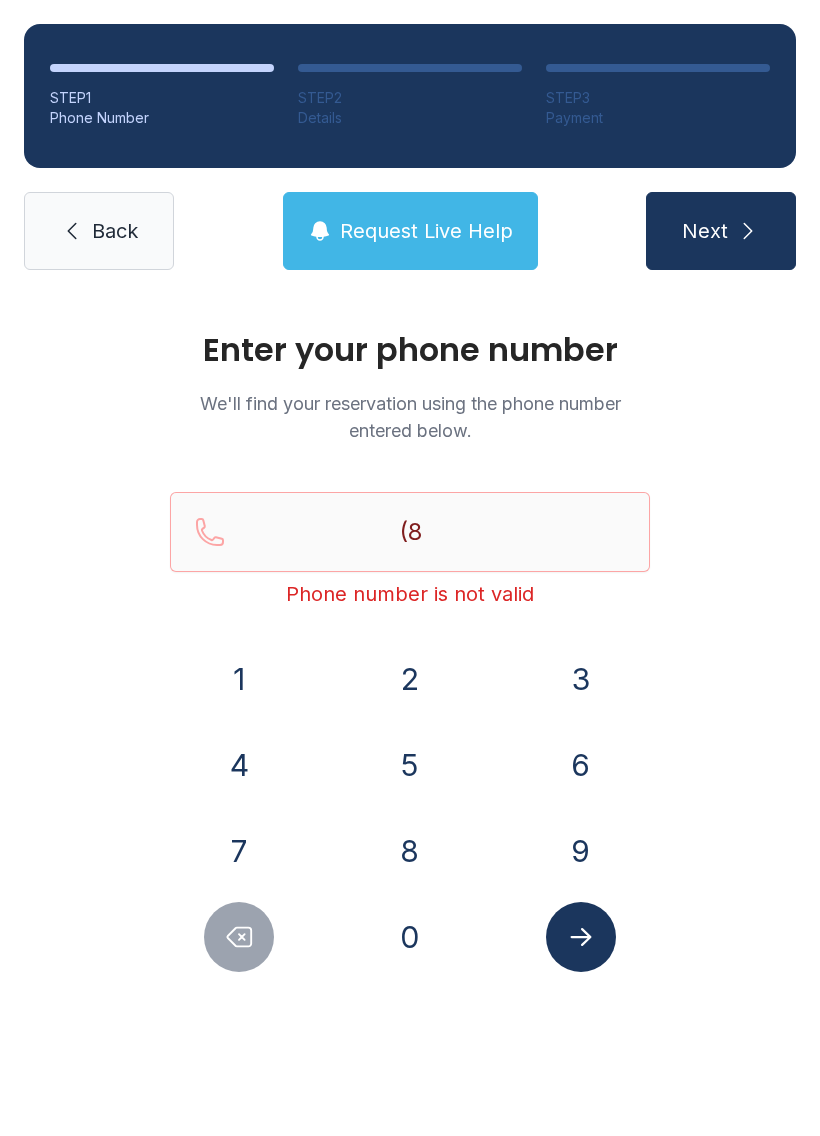 click at bounding box center (239, 937) 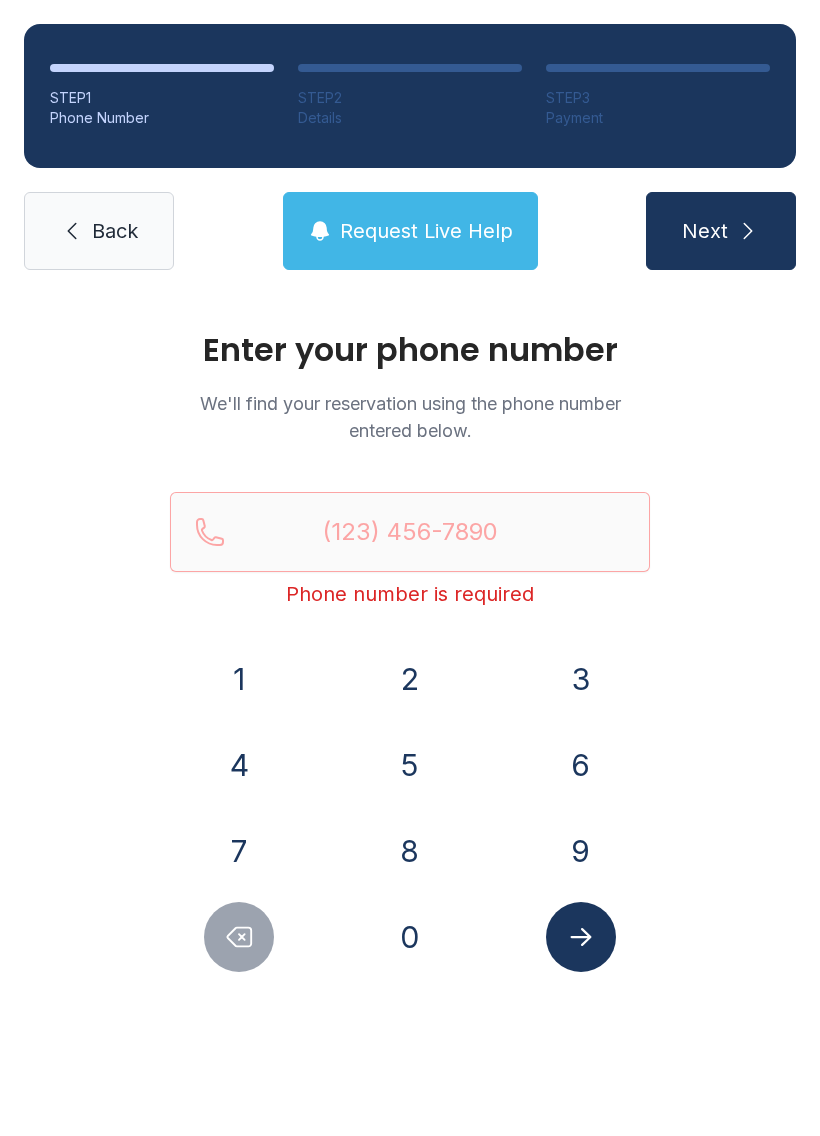 click at bounding box center (240, 937) 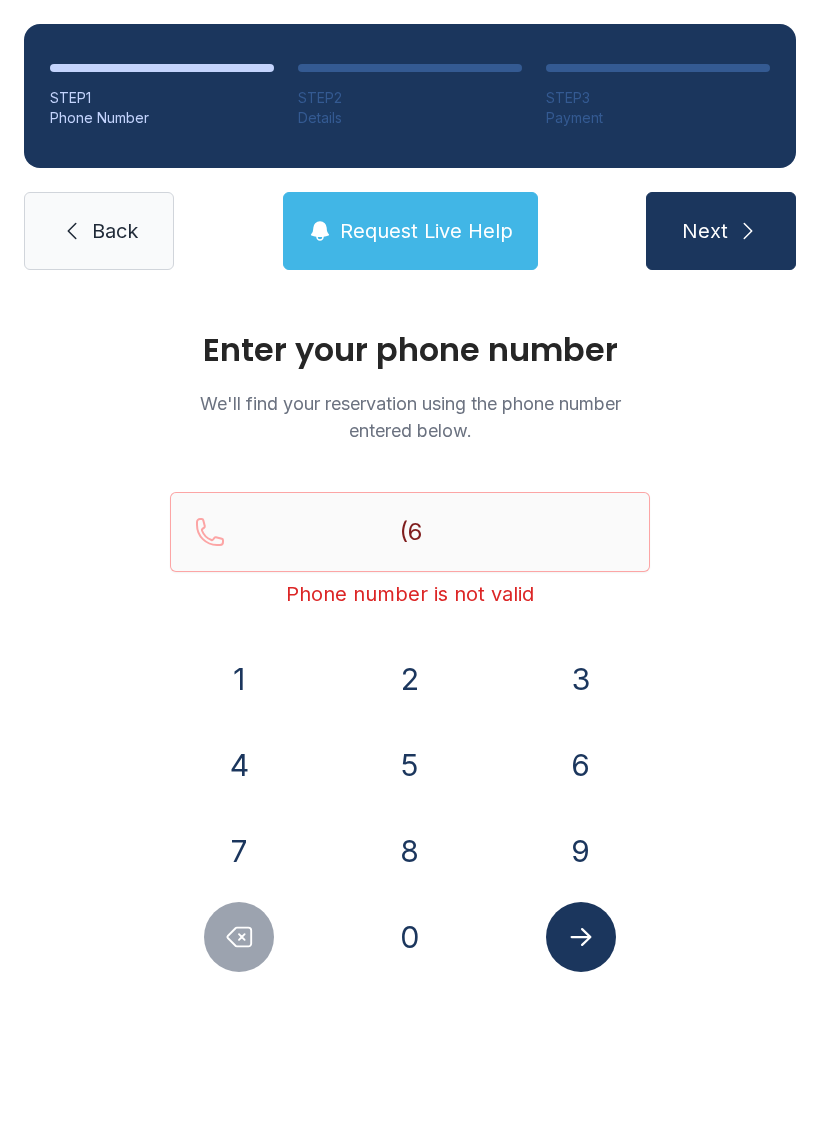 click on "1" at bounding box center (239, 679) 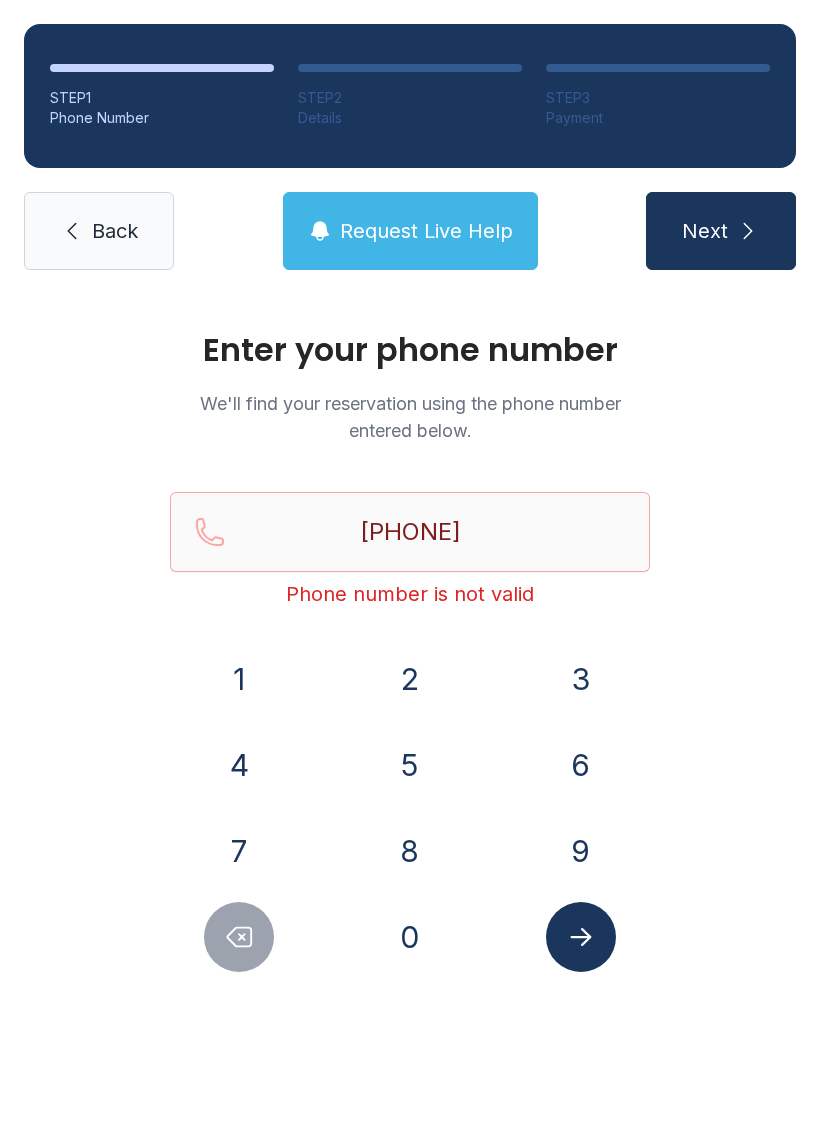 click on "5" at bounding box center (239, 679) 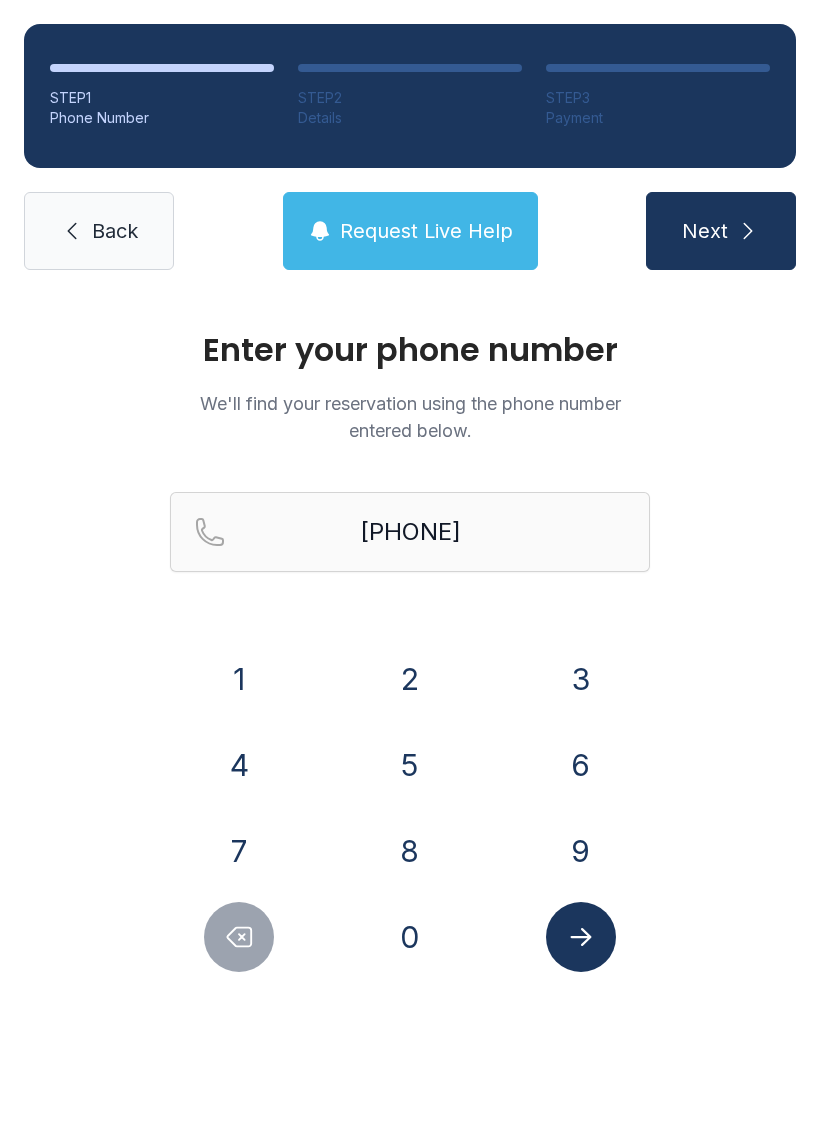 click at bounding box center [581, 937] 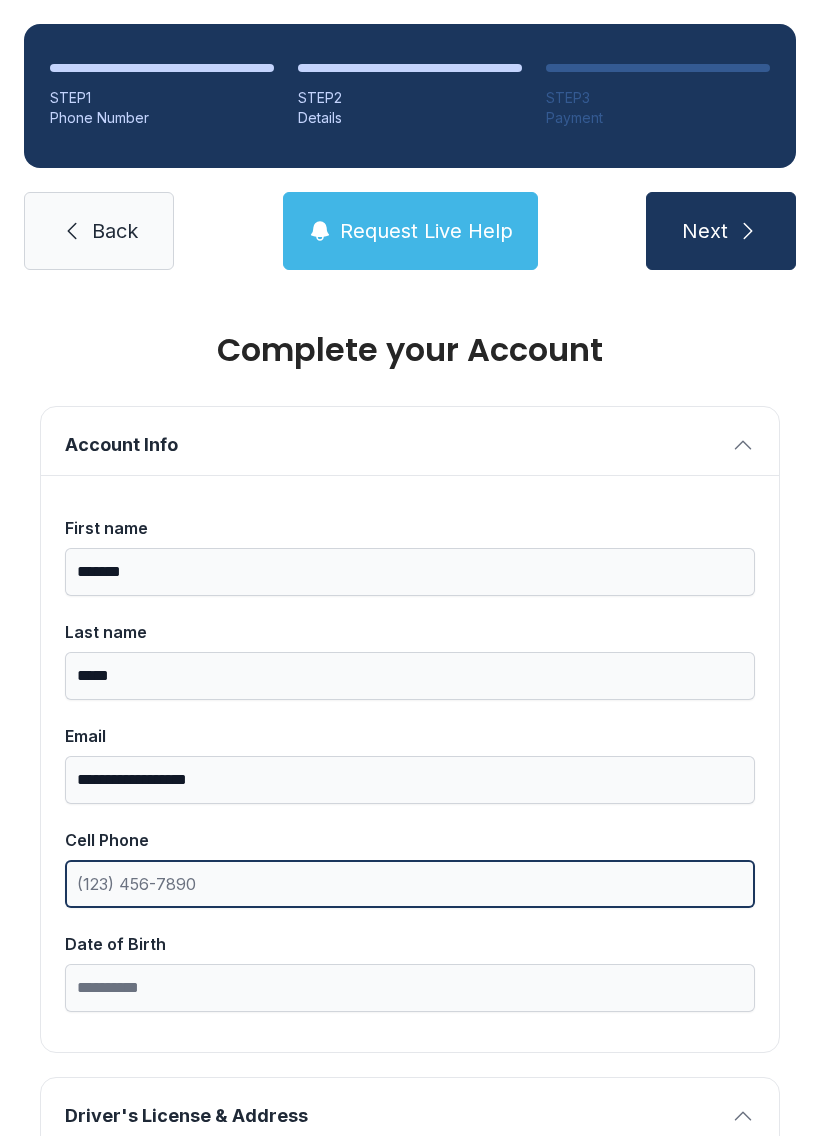 click on "Cell Phone" at bounding box center [410, 884] 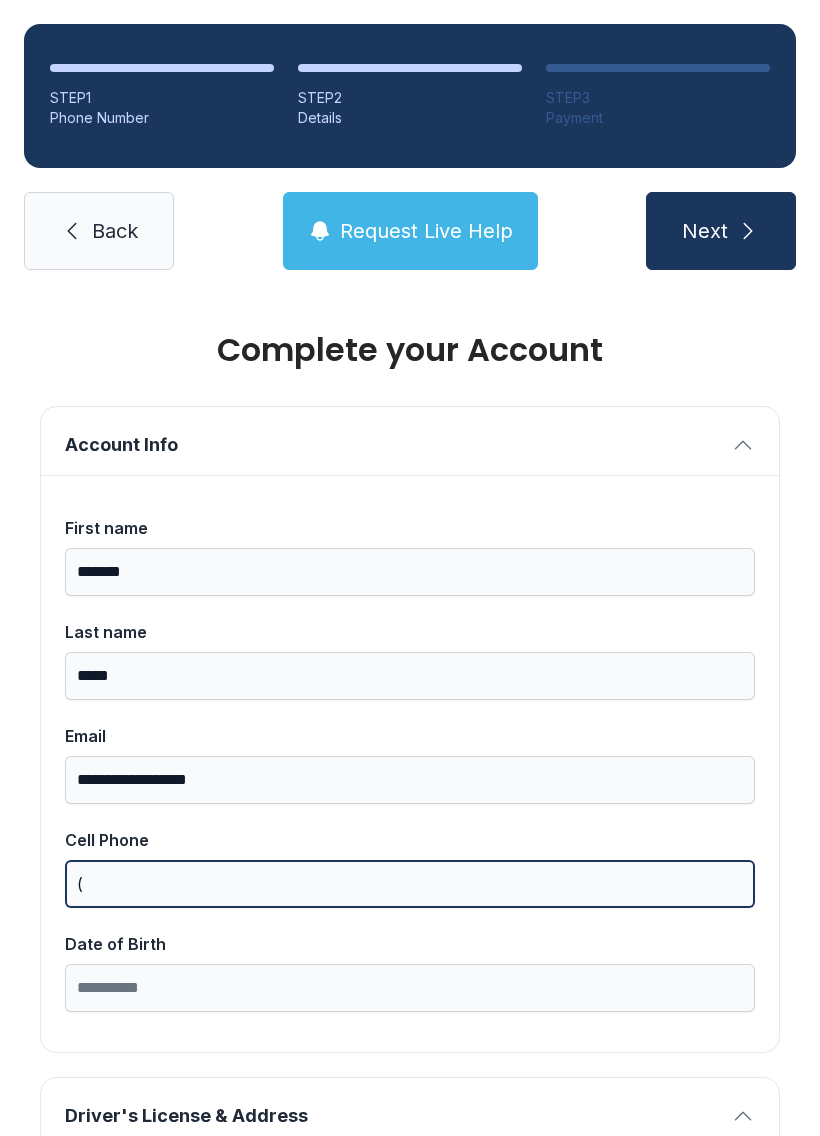 scroll, scrollTop: 44, scrollLeft: 0, axis: vertical 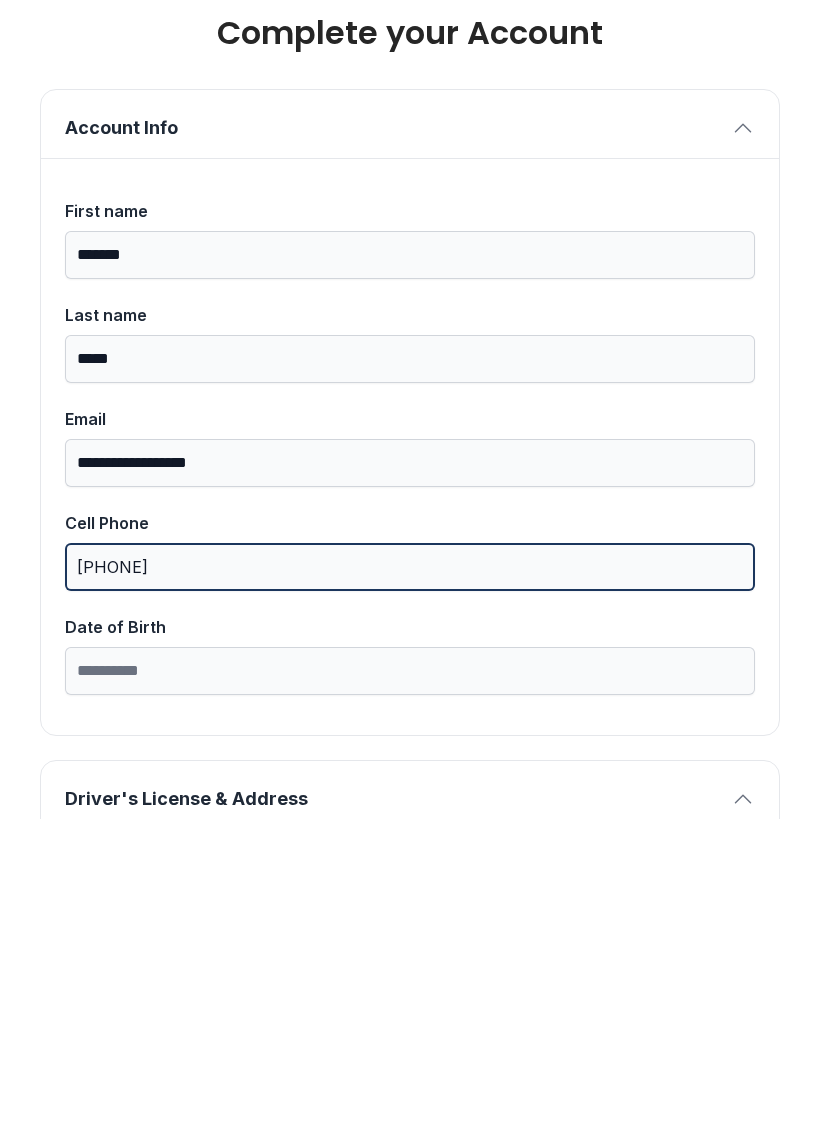 type on "[PHONE]" 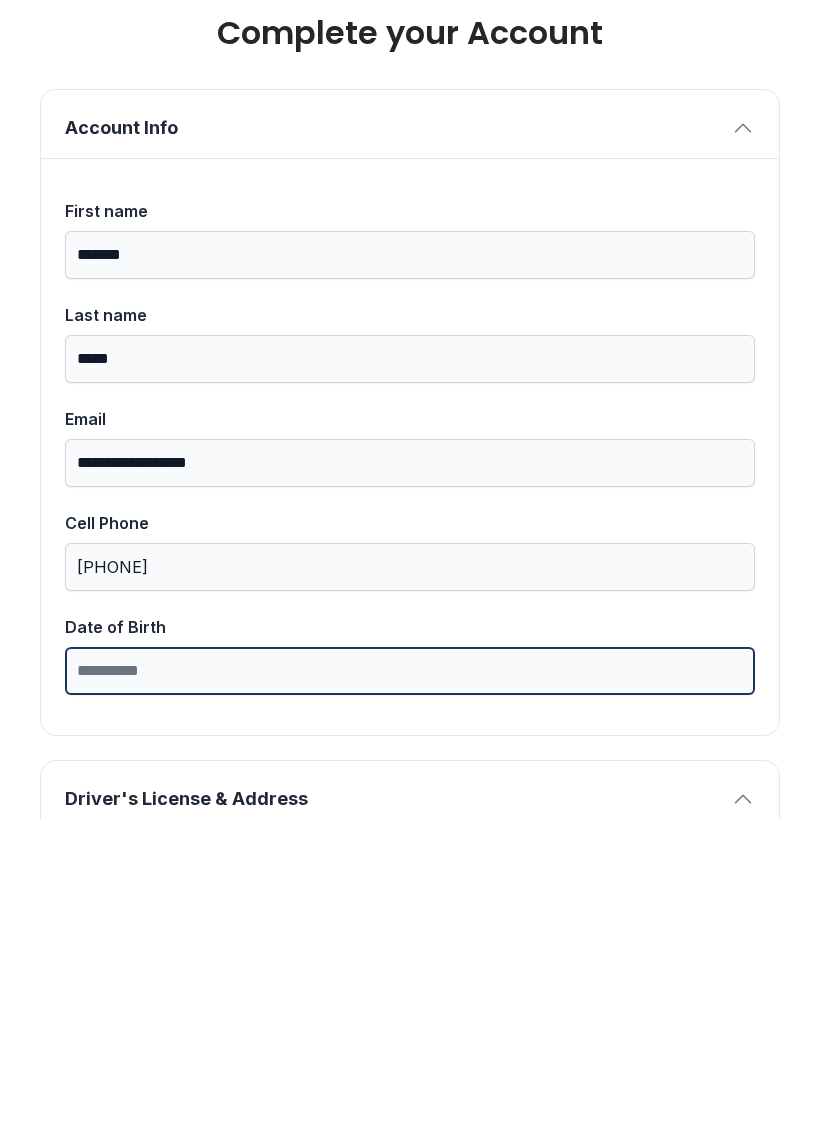 click on "Date of Birth" at bounding box center (410, 988) 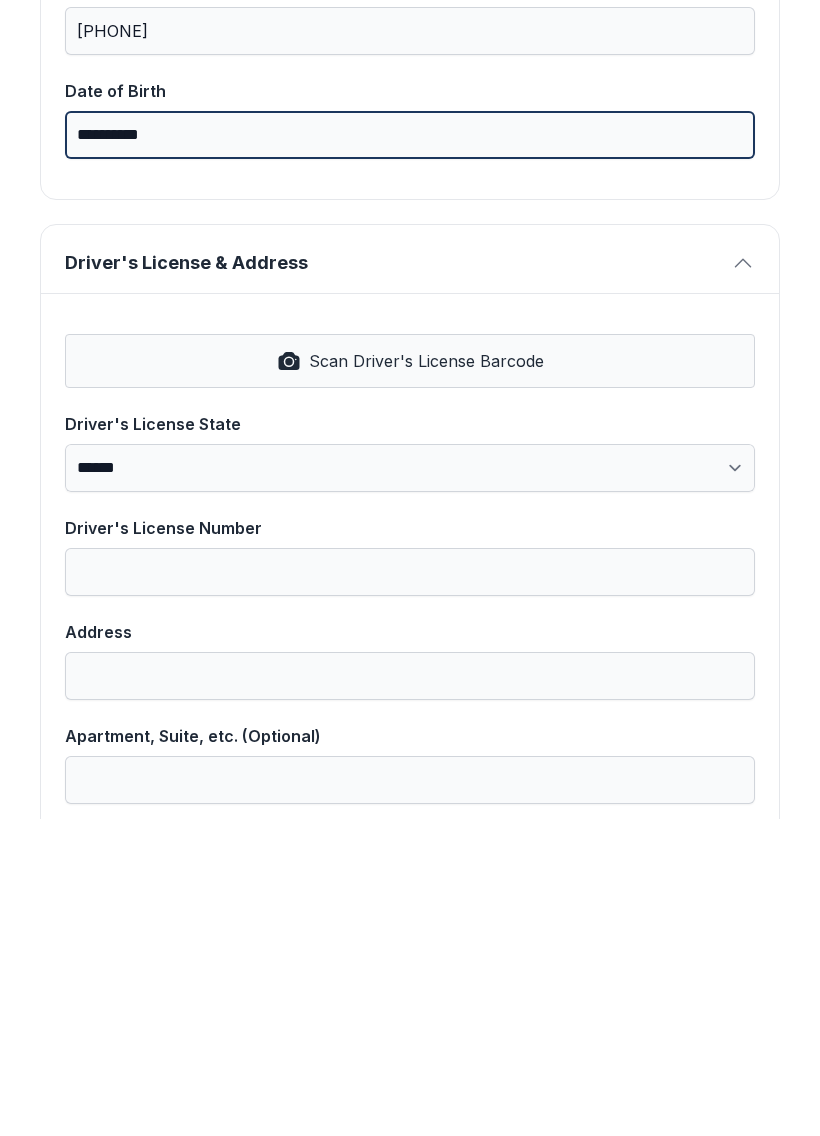 scroll, scrollTop: 537, scrollLeft: 0, axis: vertical 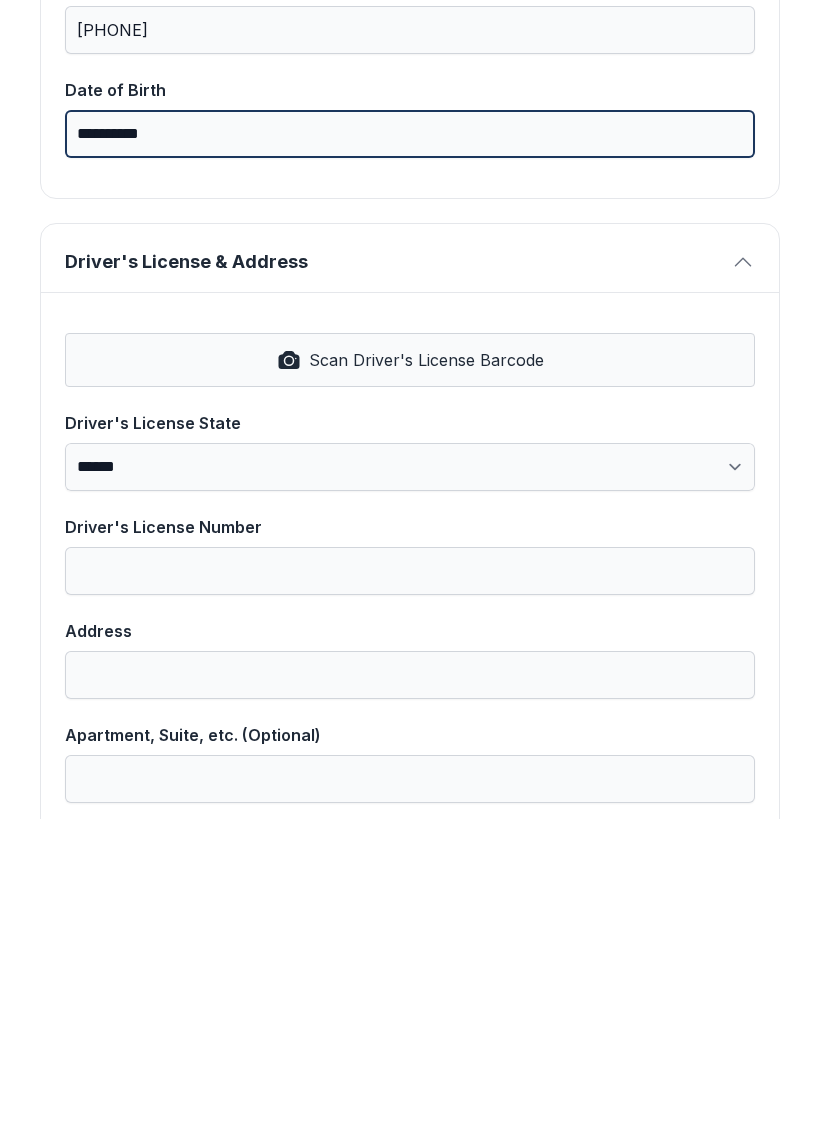 type on "**********" 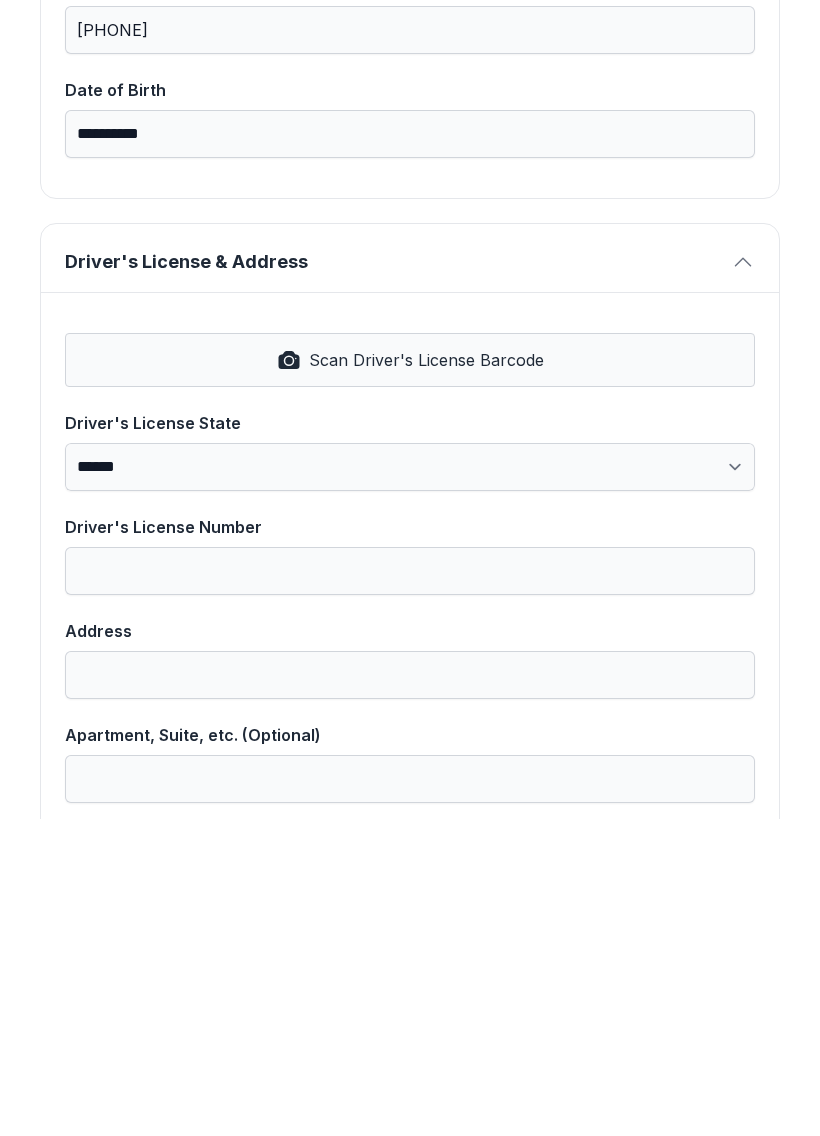 click on "Scan Driver's License Barcode" at bounding box center (410, 677) 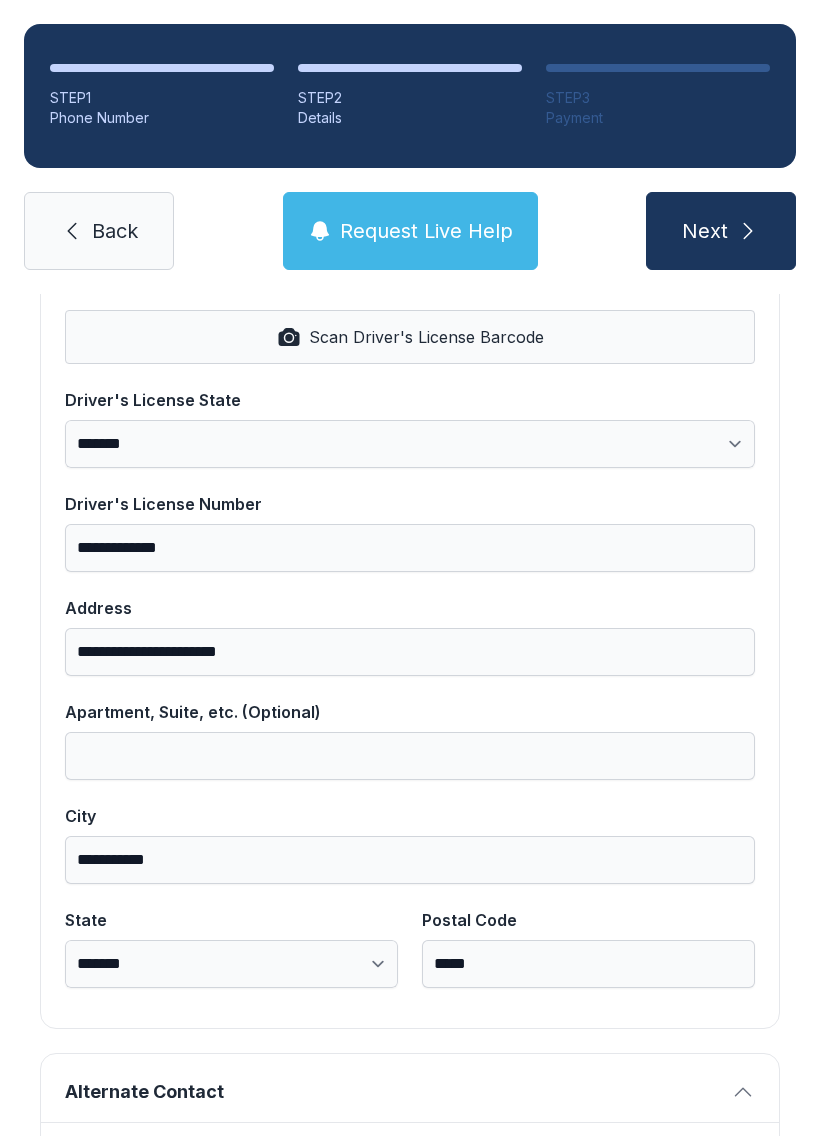 scroll, scrollTop: 880, scrollLeft: 0, axis: vertical 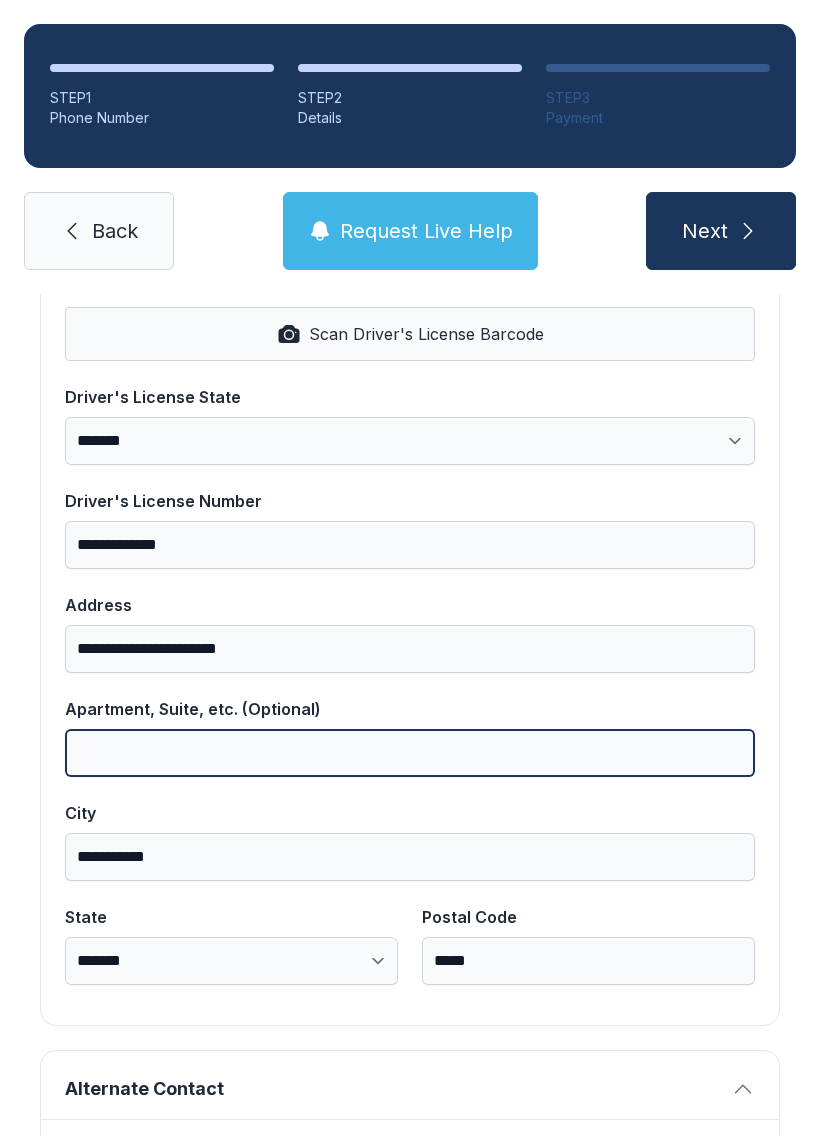 click on "Apartment, Suite, etc. (Optional)" at bounding box center [410, 753] 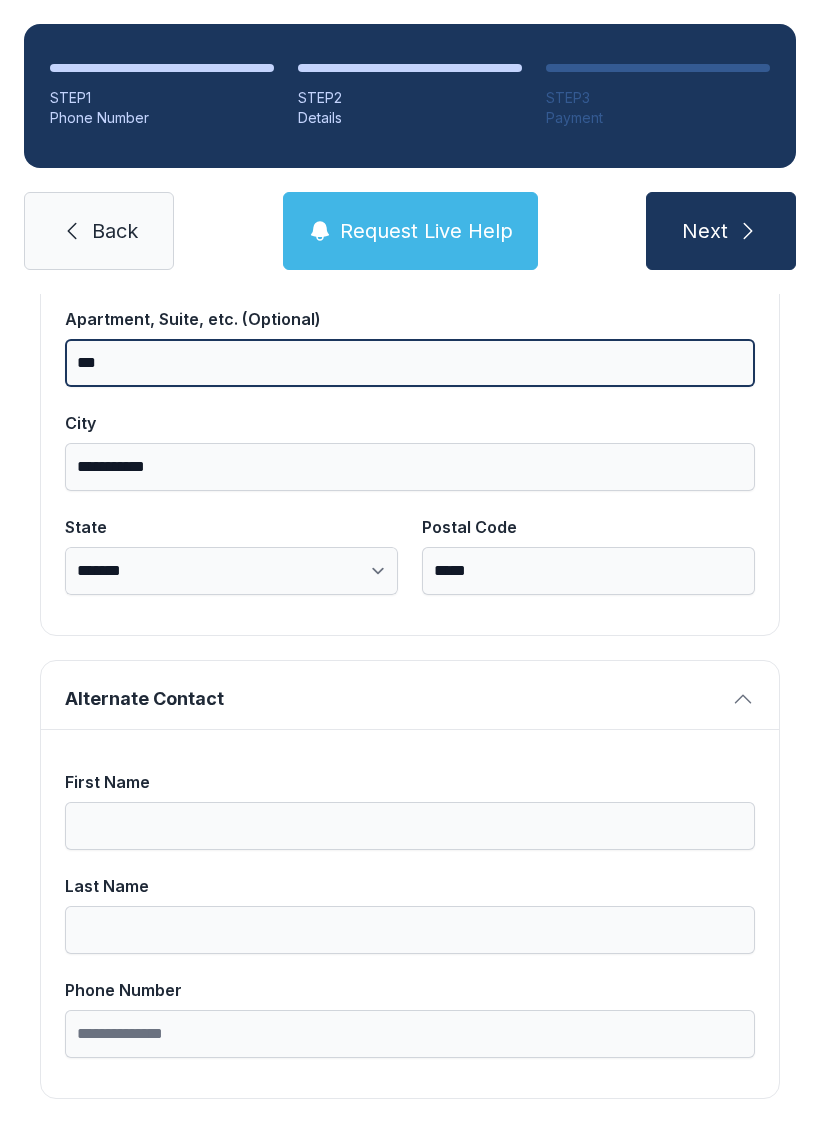 scroll, scrollTop: 1269, scrollLeft: 0, axis: vertical 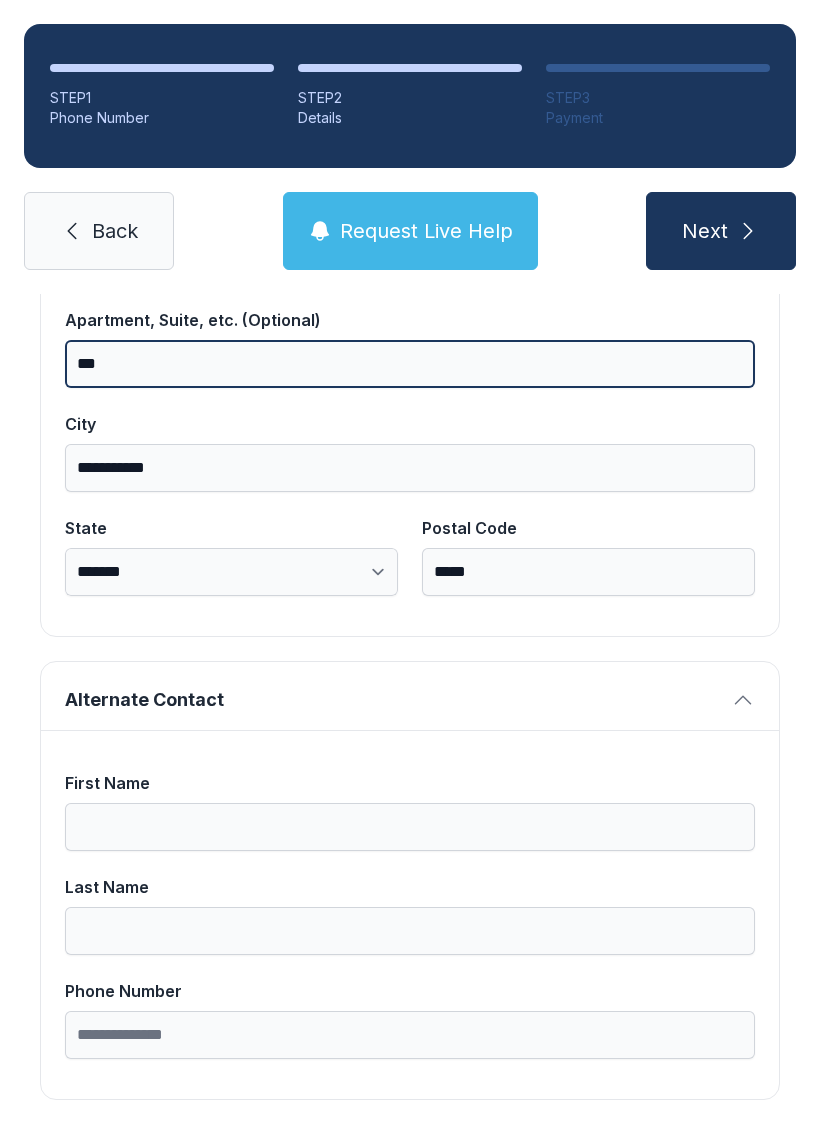 type on "***" 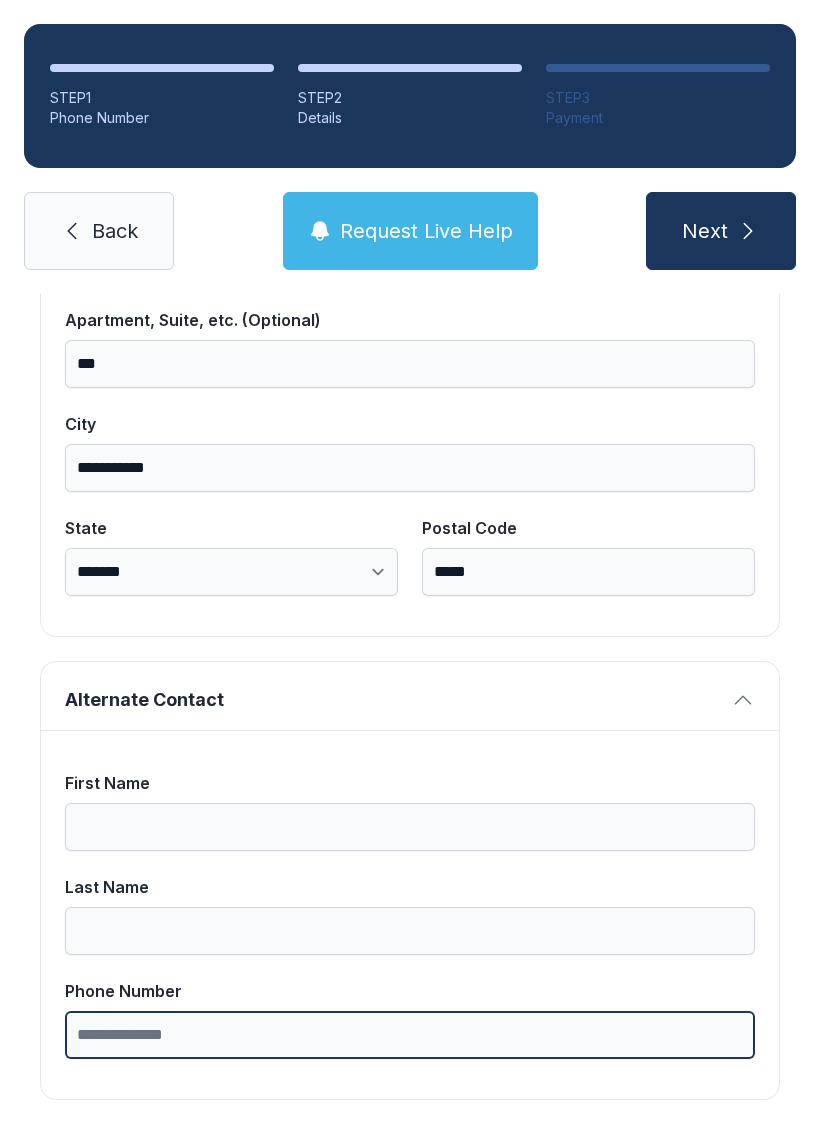 type on "*" 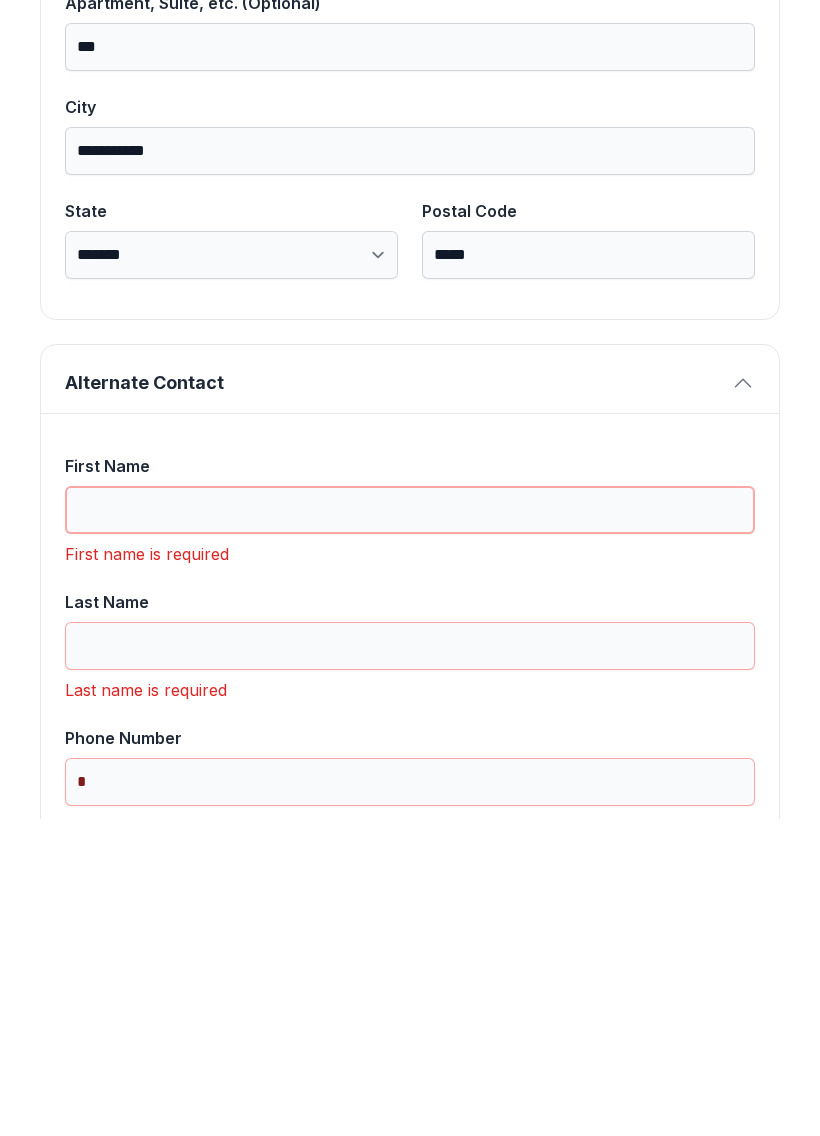 click on "First Name" at bounding box center [410, 827] 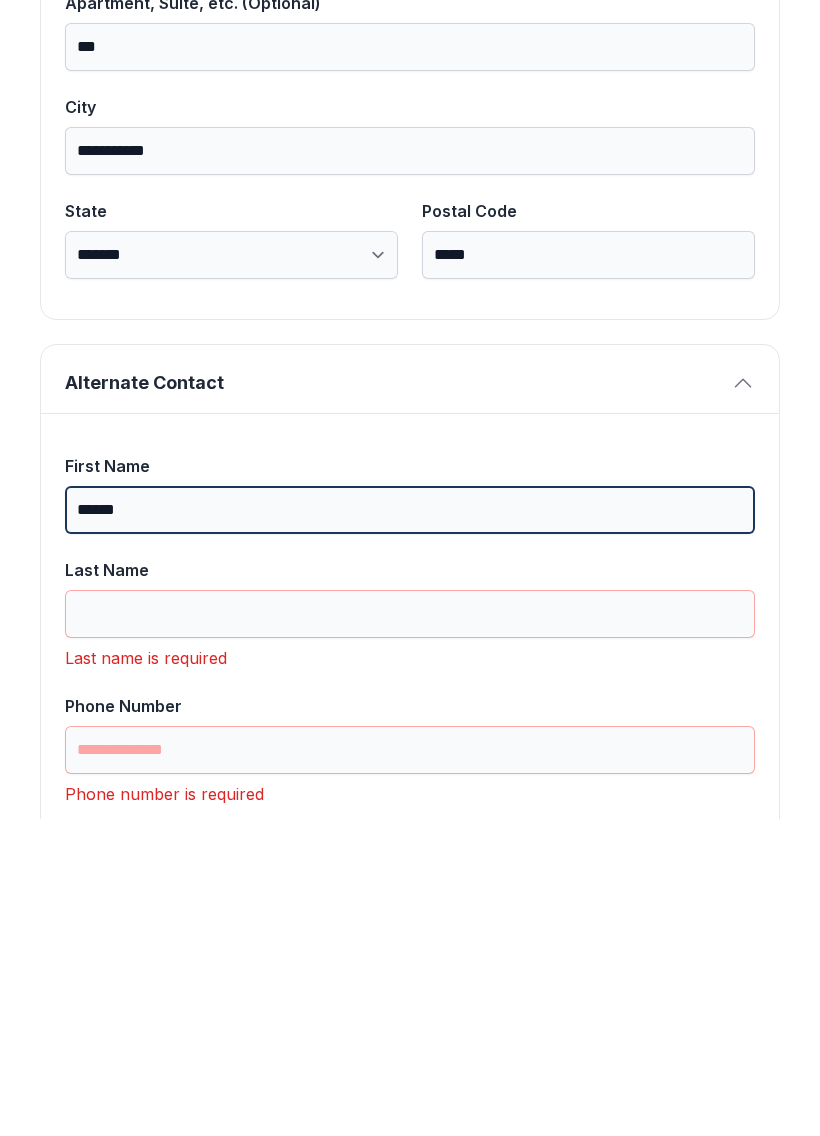 type on "******" 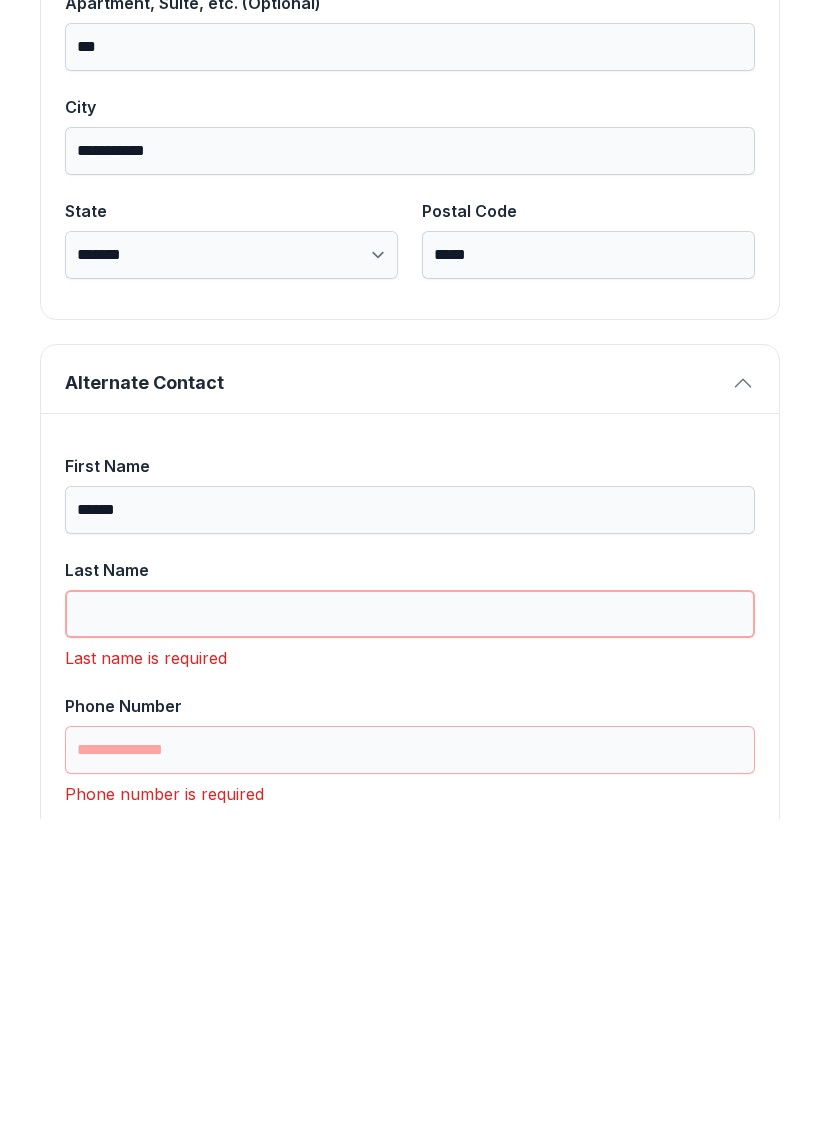 click on "Last Name" at bounding box center (410, 931) 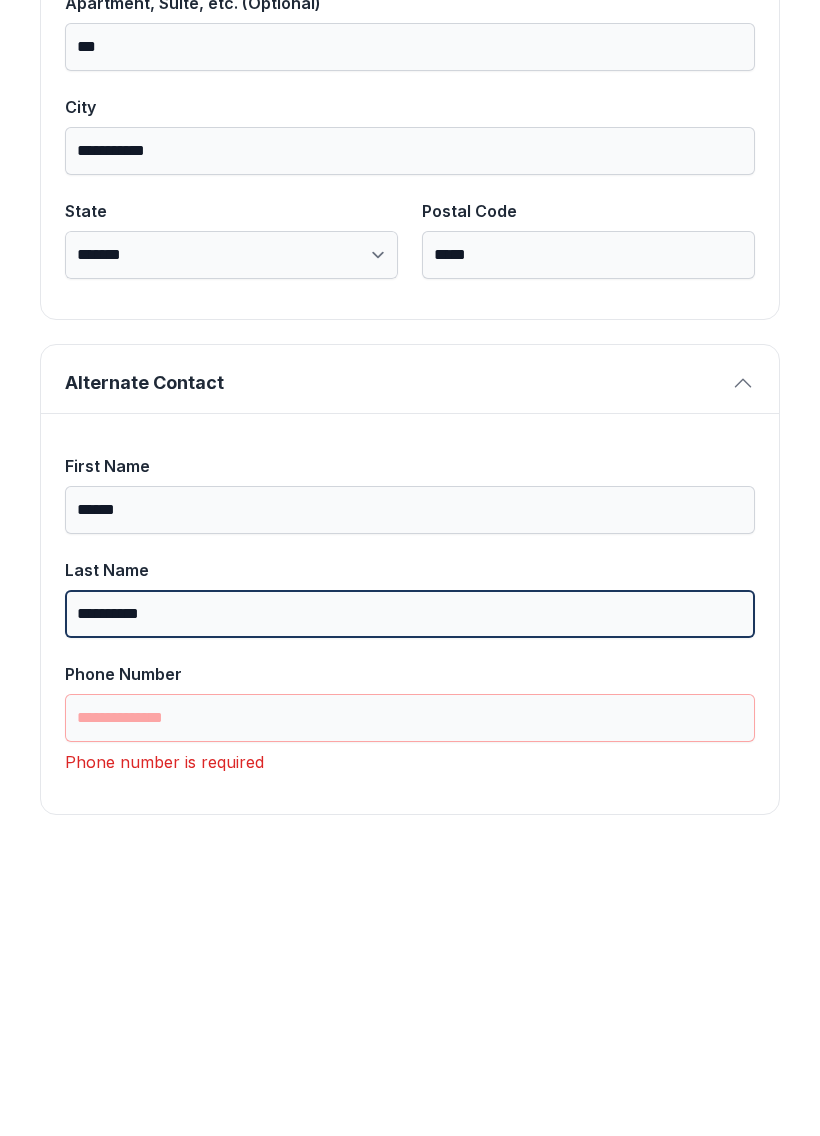 type on "**********" 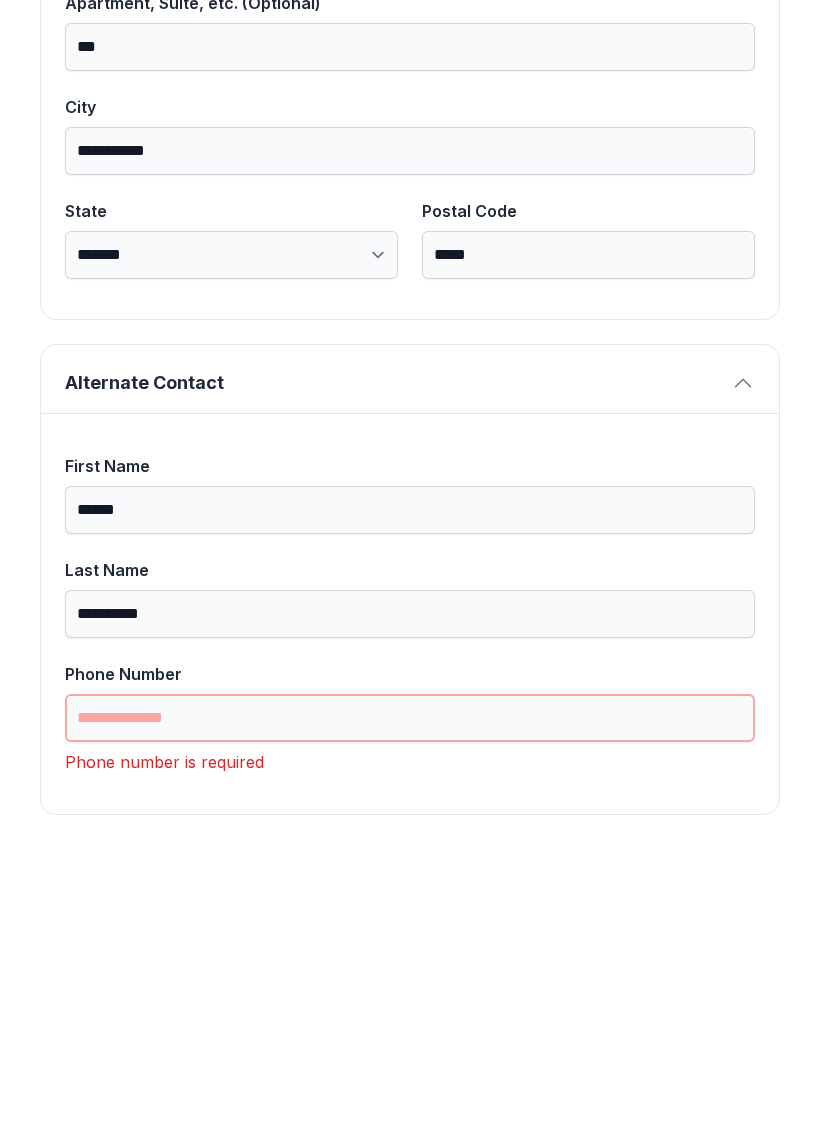 click on "Phone Number" at bounding box center (410, 1035) 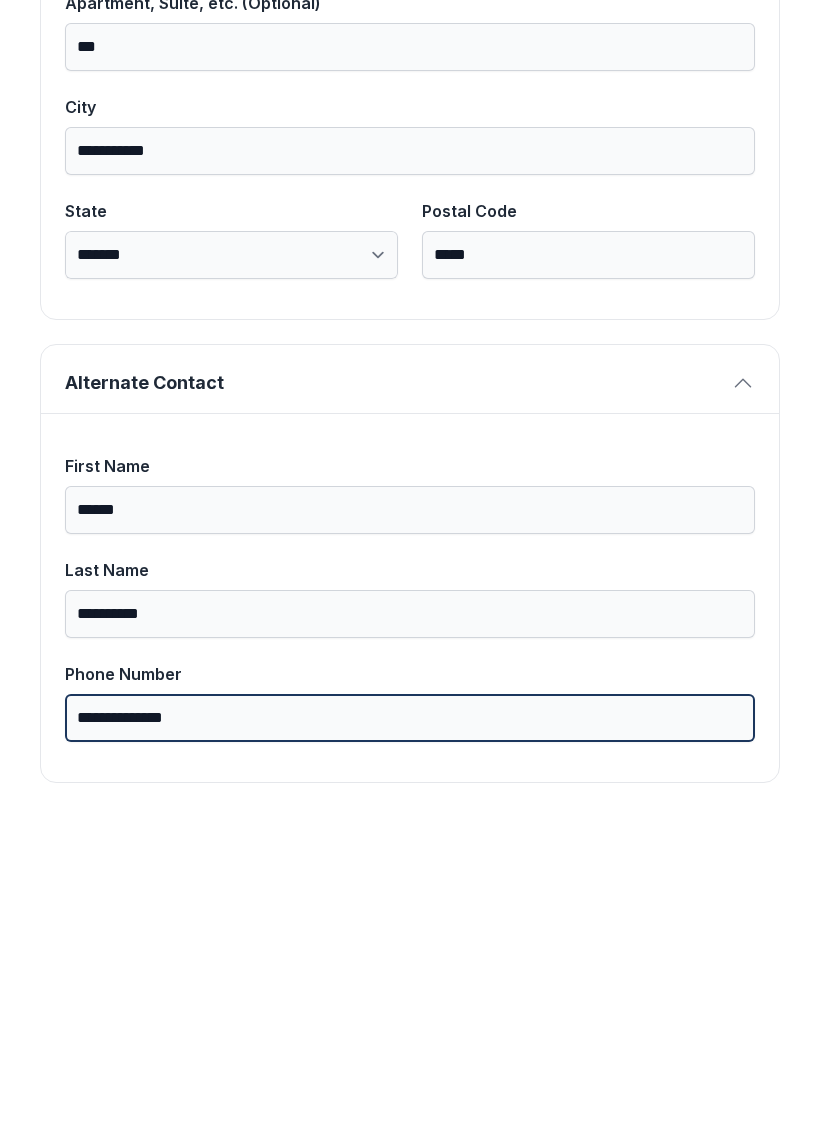 type on "**********" 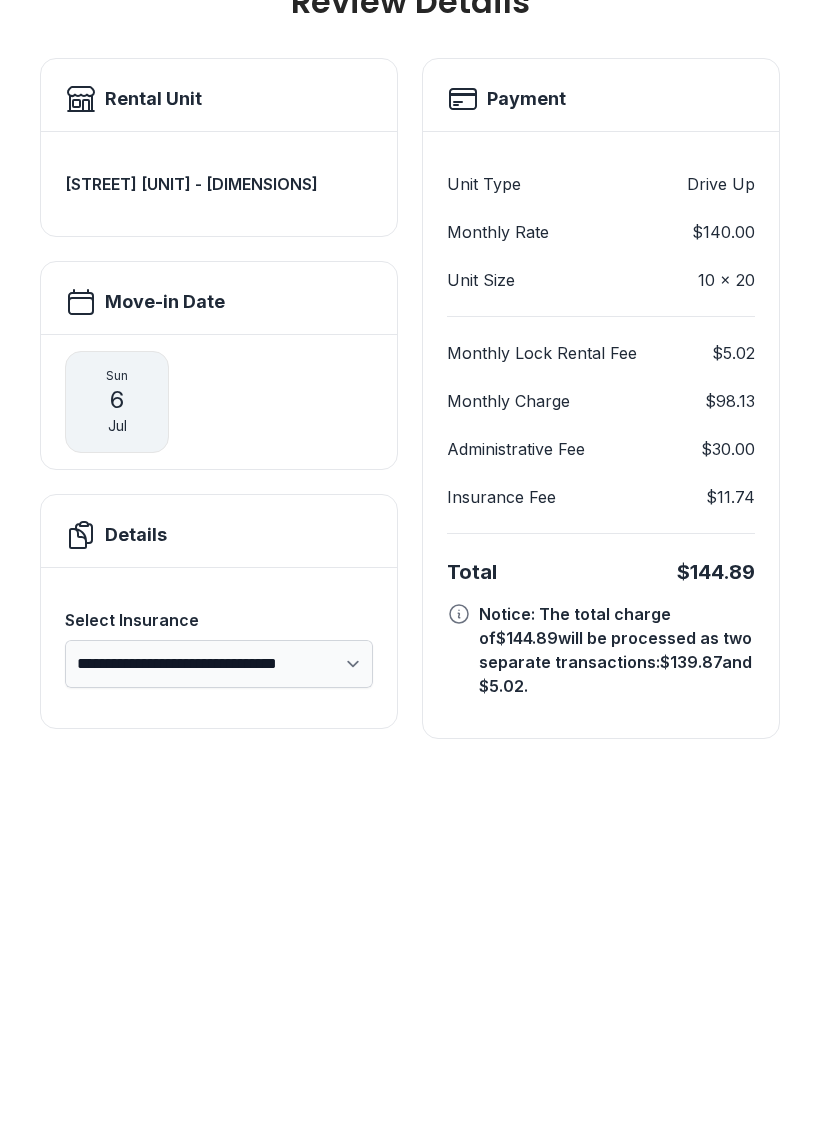 scroll, scrollTop: 0, scrollLeft: 0, axis: both 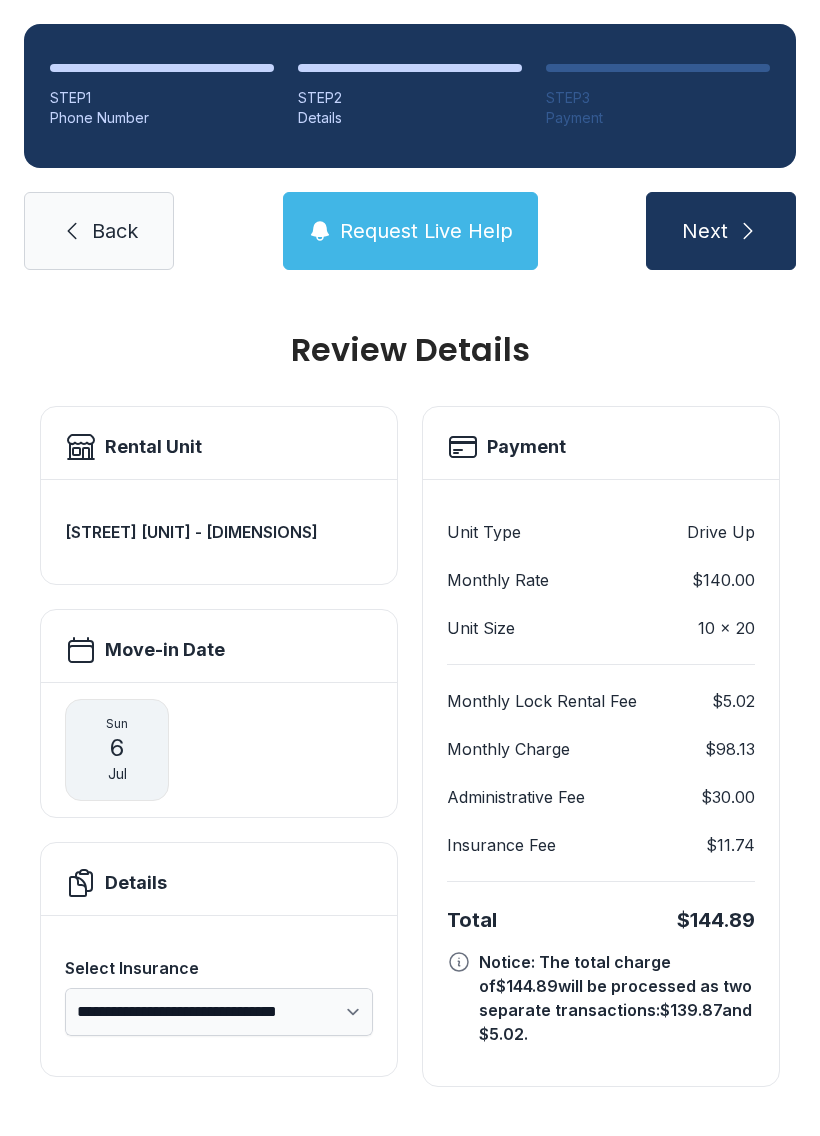 click on "Next" at bounding box center (721, 231) 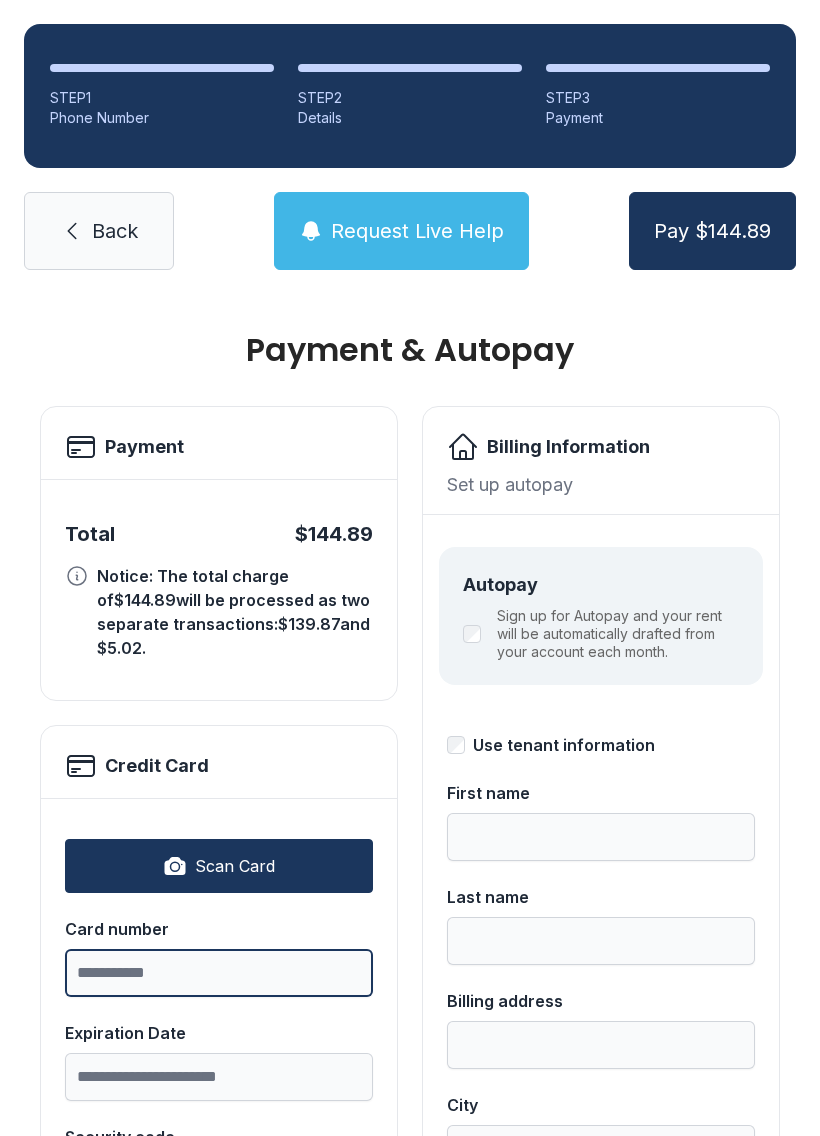 click on "Card number" at bounding box center (219, 973) 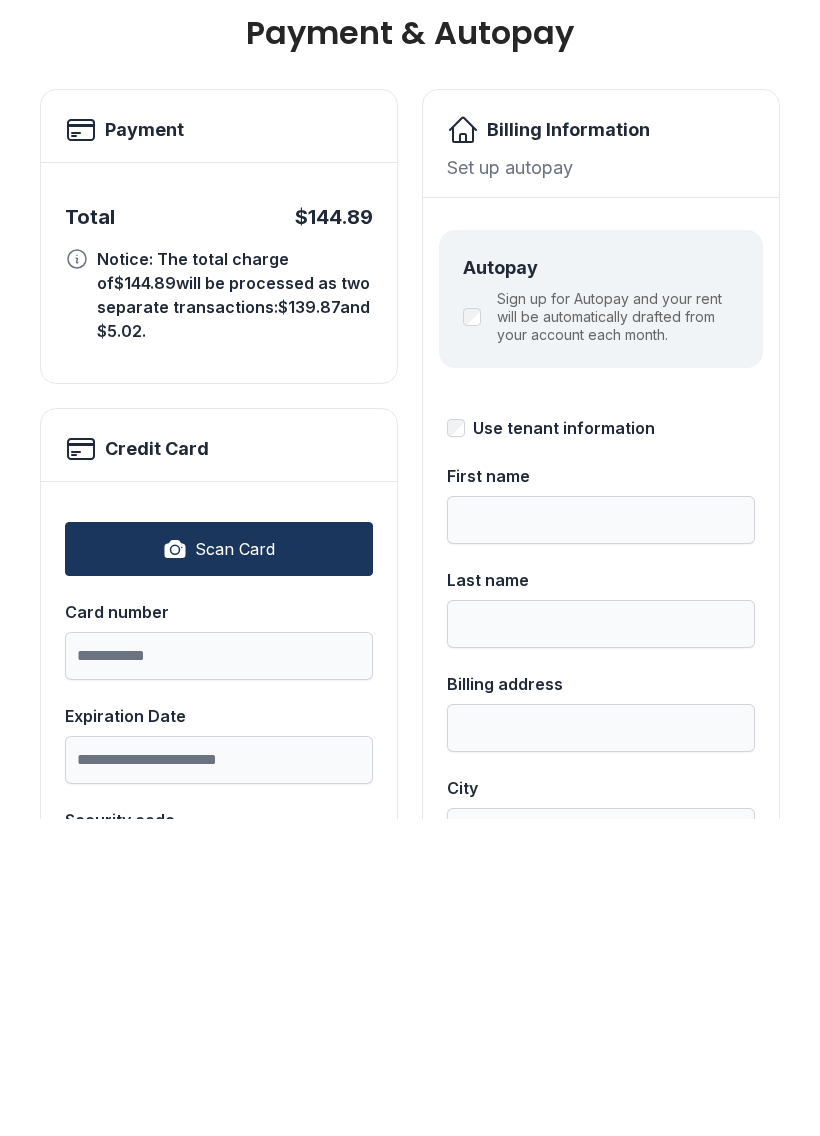click on "Scan Card Card number Expiration Date Security code" at bounding box center [219, 1022] 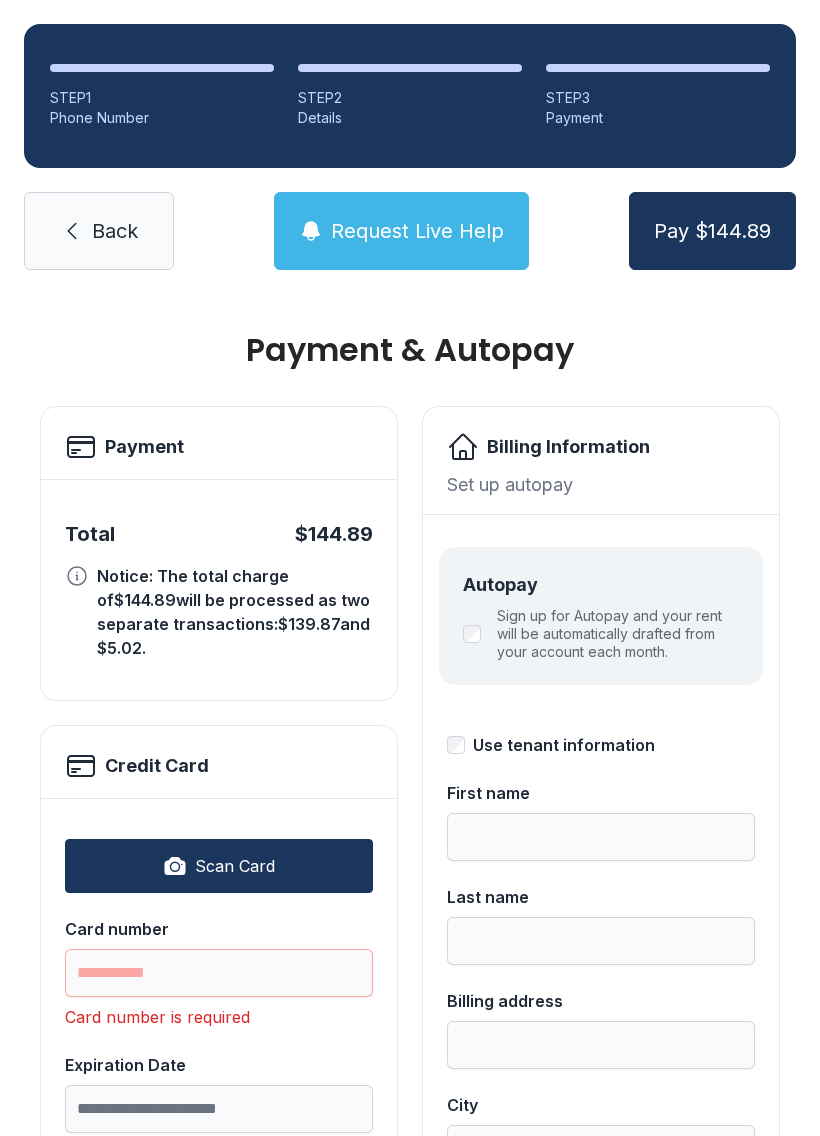click on "Scan Card" at bounding box center [219, 866] 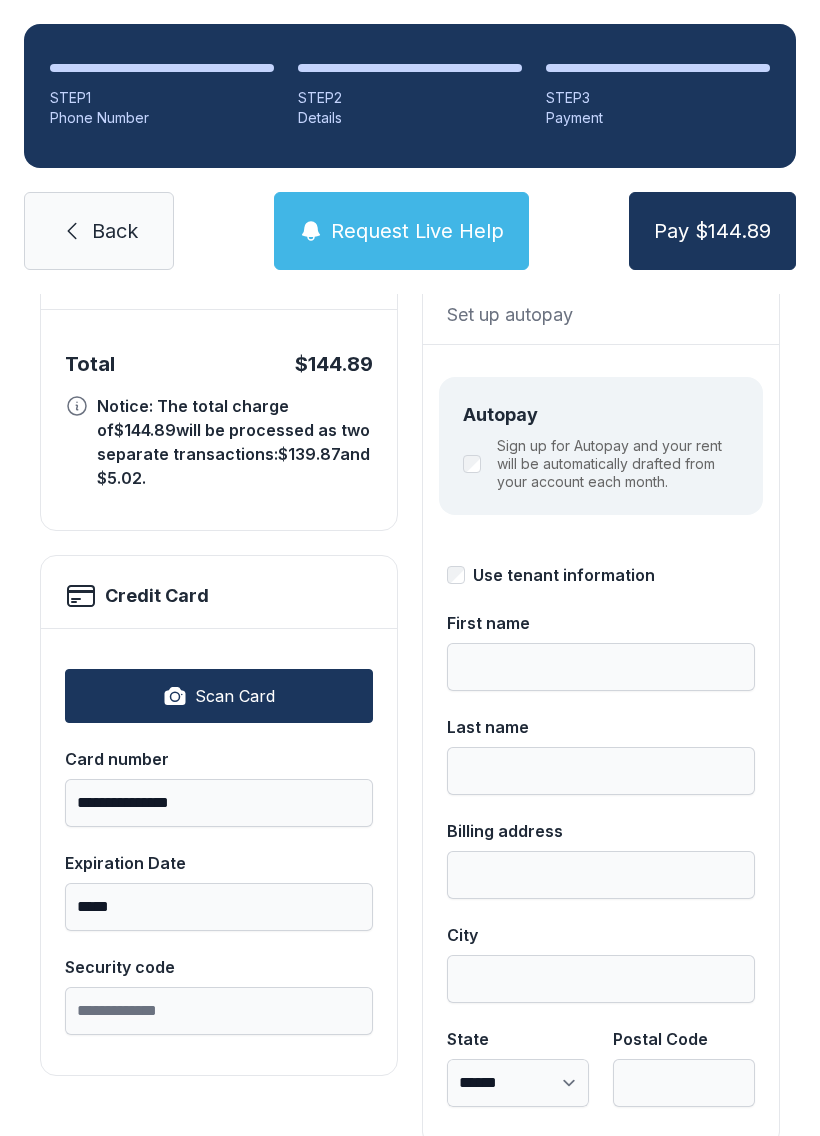 scroll, scrollTop: 176, scrollLeft: 0, axis: vertical 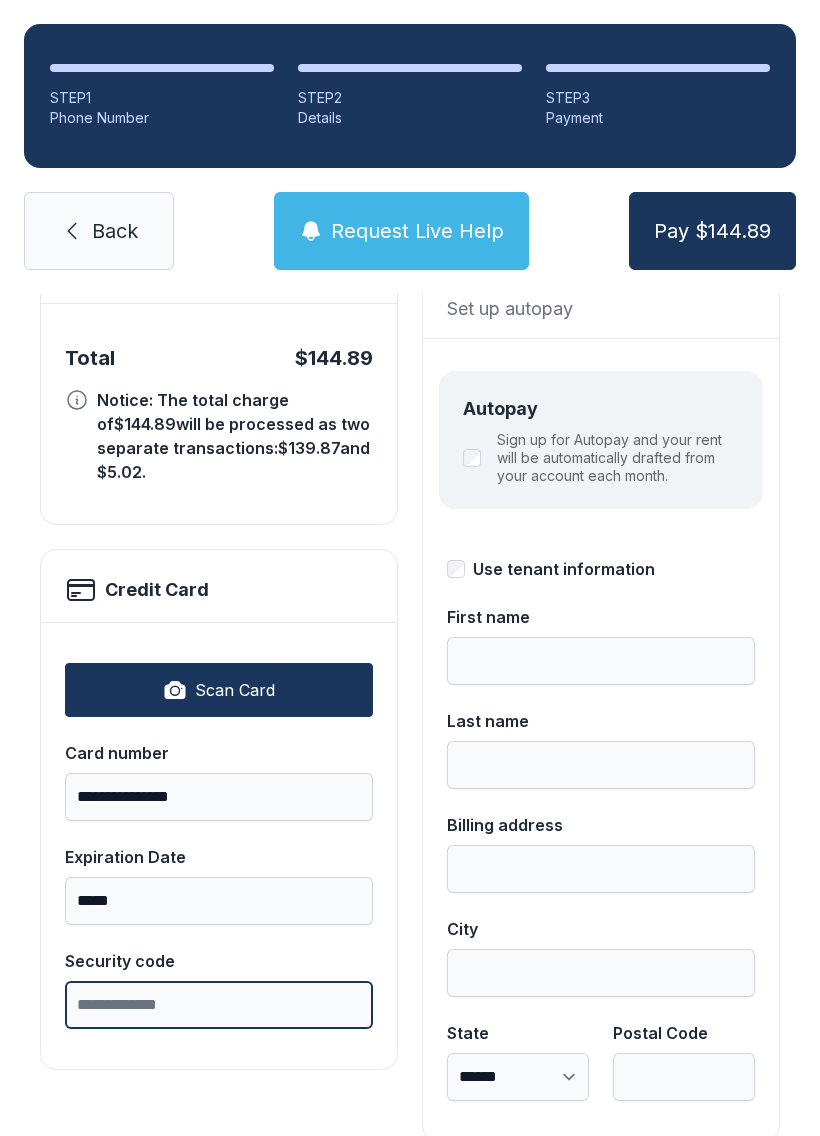 click on "Security code" at bounding box center [219, 1005] 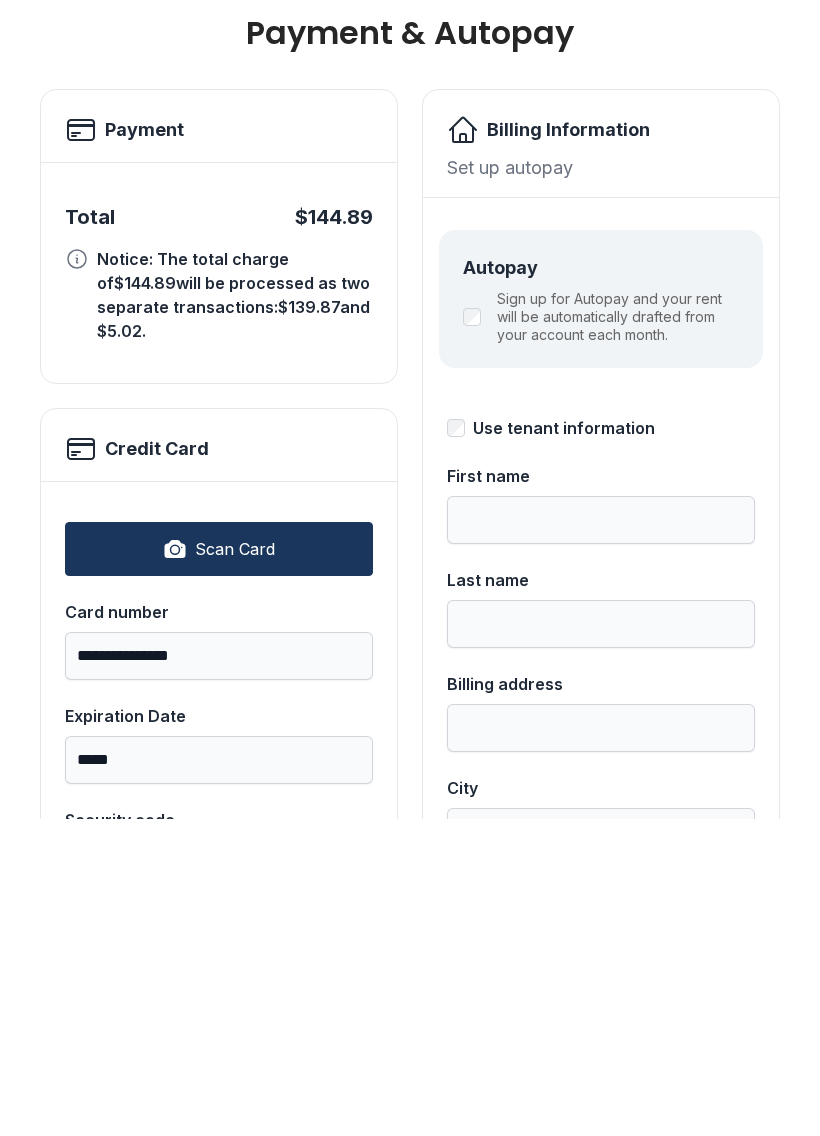 scroll, scrollTop: 0, scrollLeft: 0, axis: both 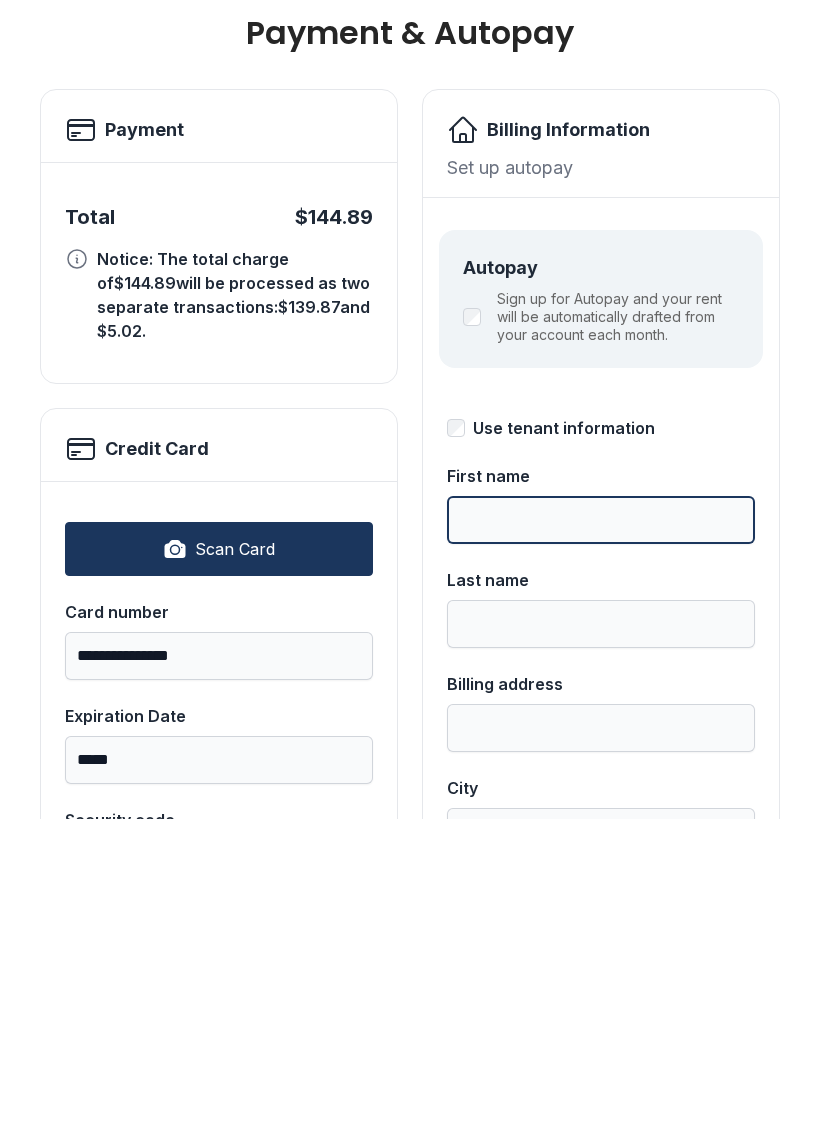 click on "First name" at bounding box center [601, 837] 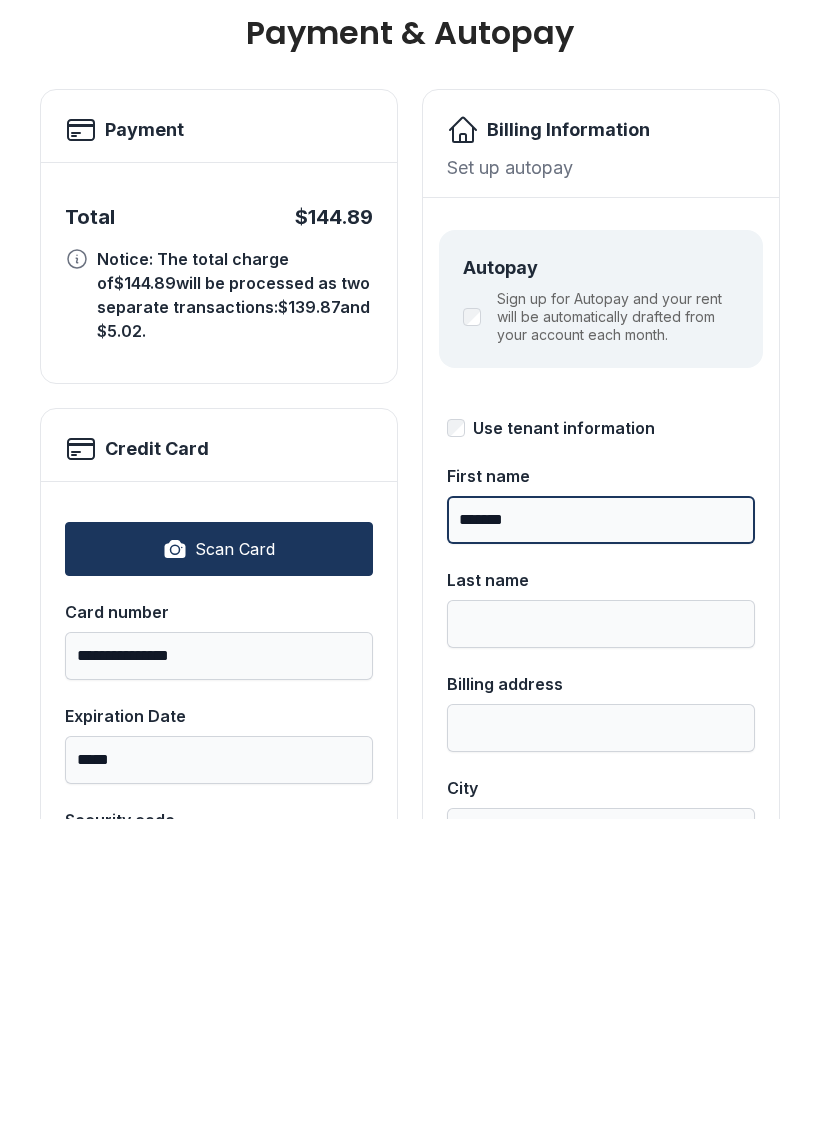 type on "*******" 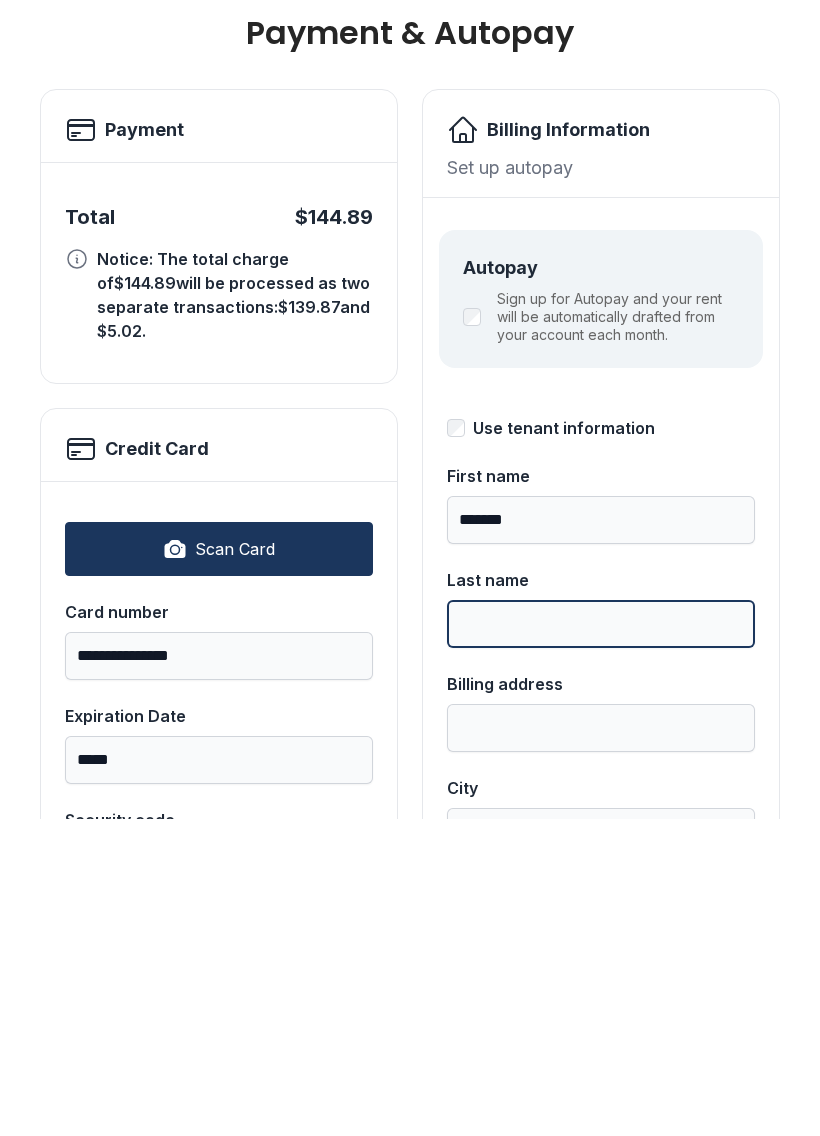 click on "Last name" at bounding box center (601, 941) 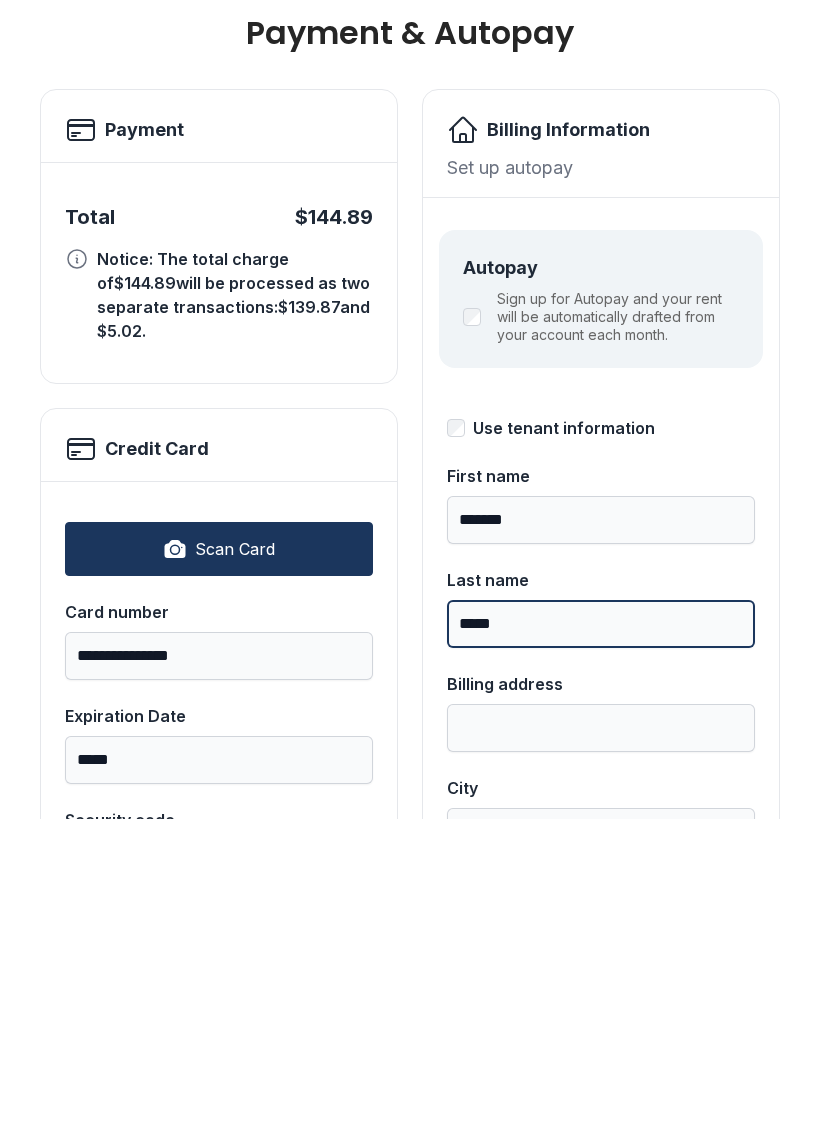 type on "*****" 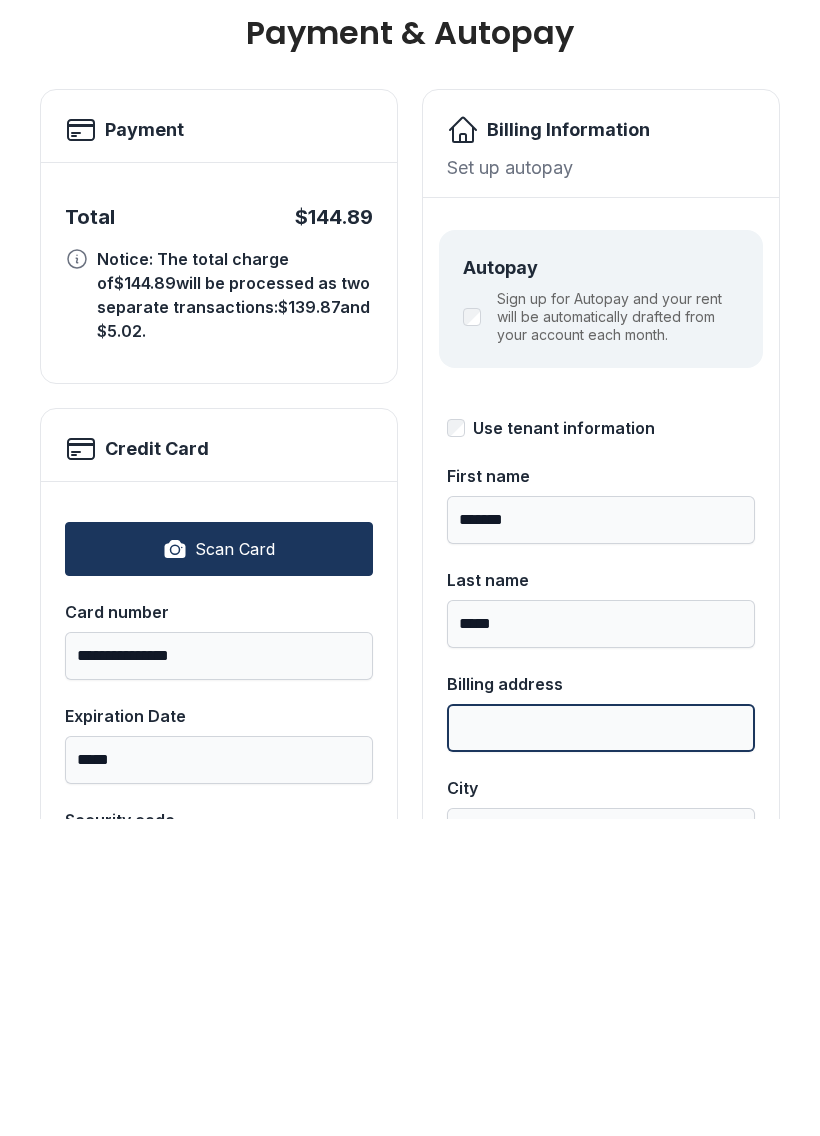 click on "Billing address" at bounding box center (601, 1045) 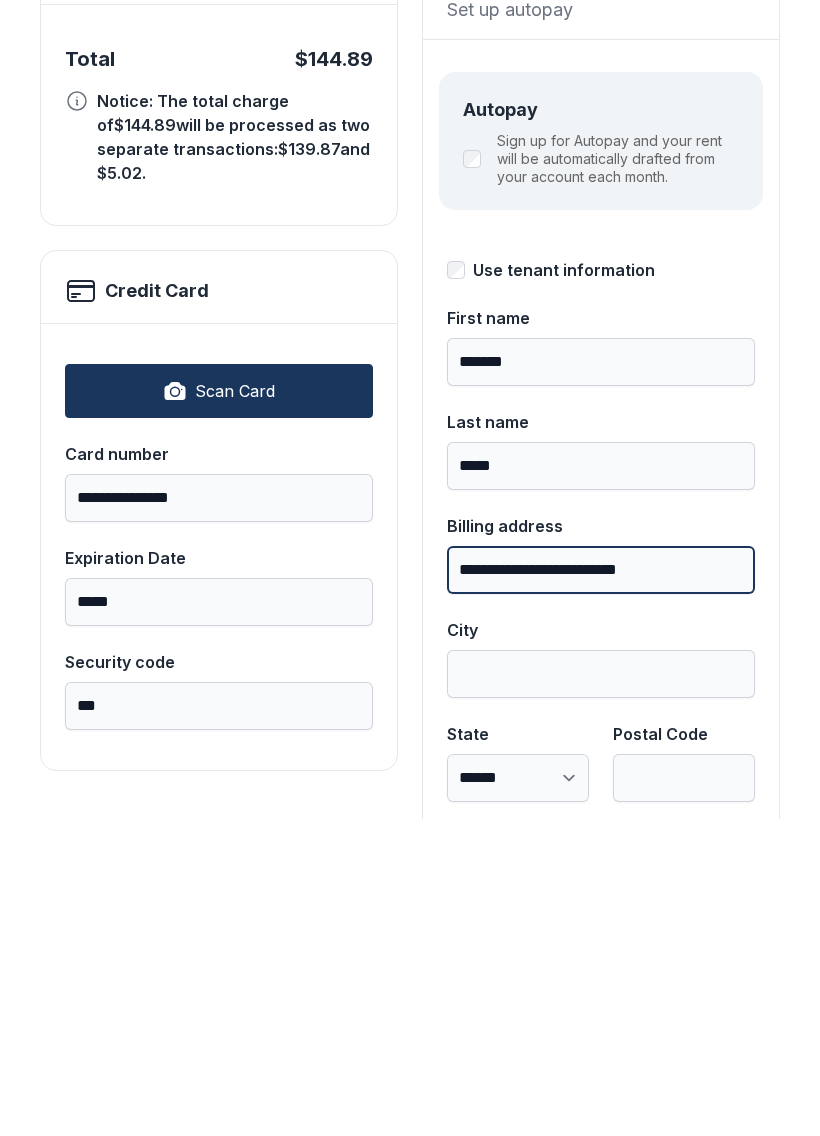 scroll, scrollTop: 163, scrollLeft: 0, axis: vertical 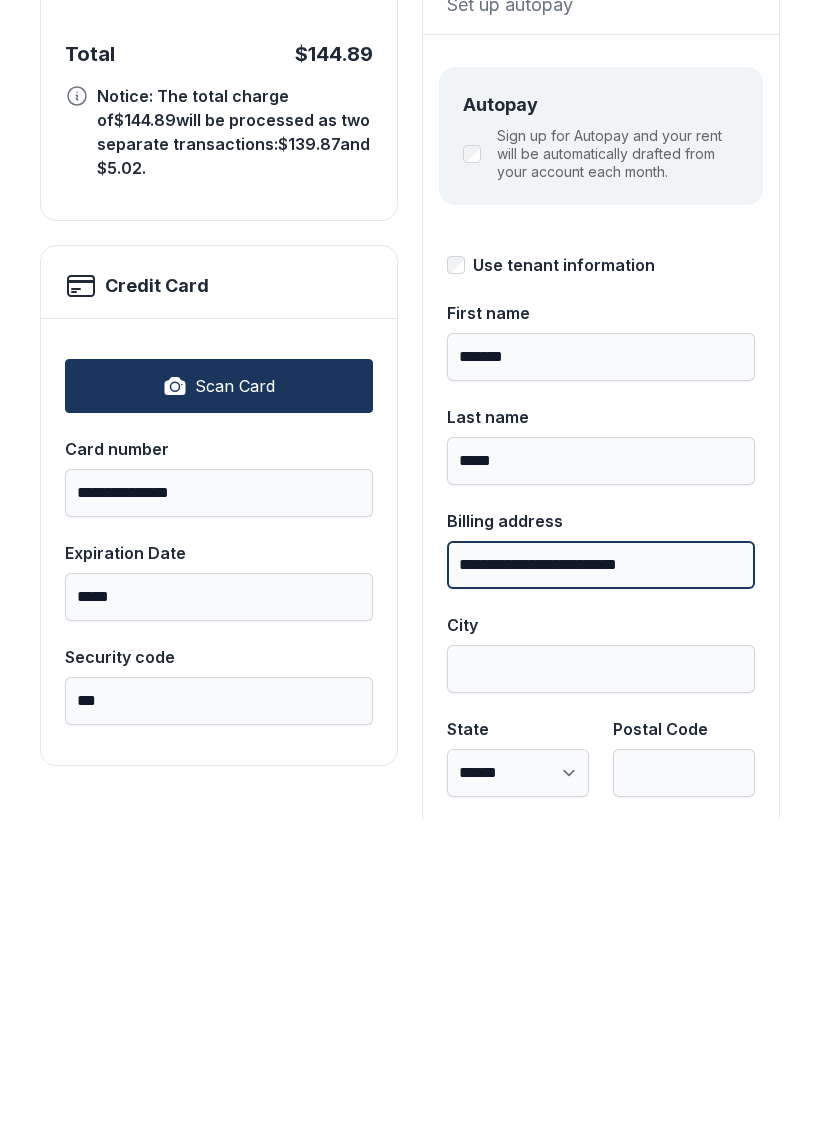 type on "**********" 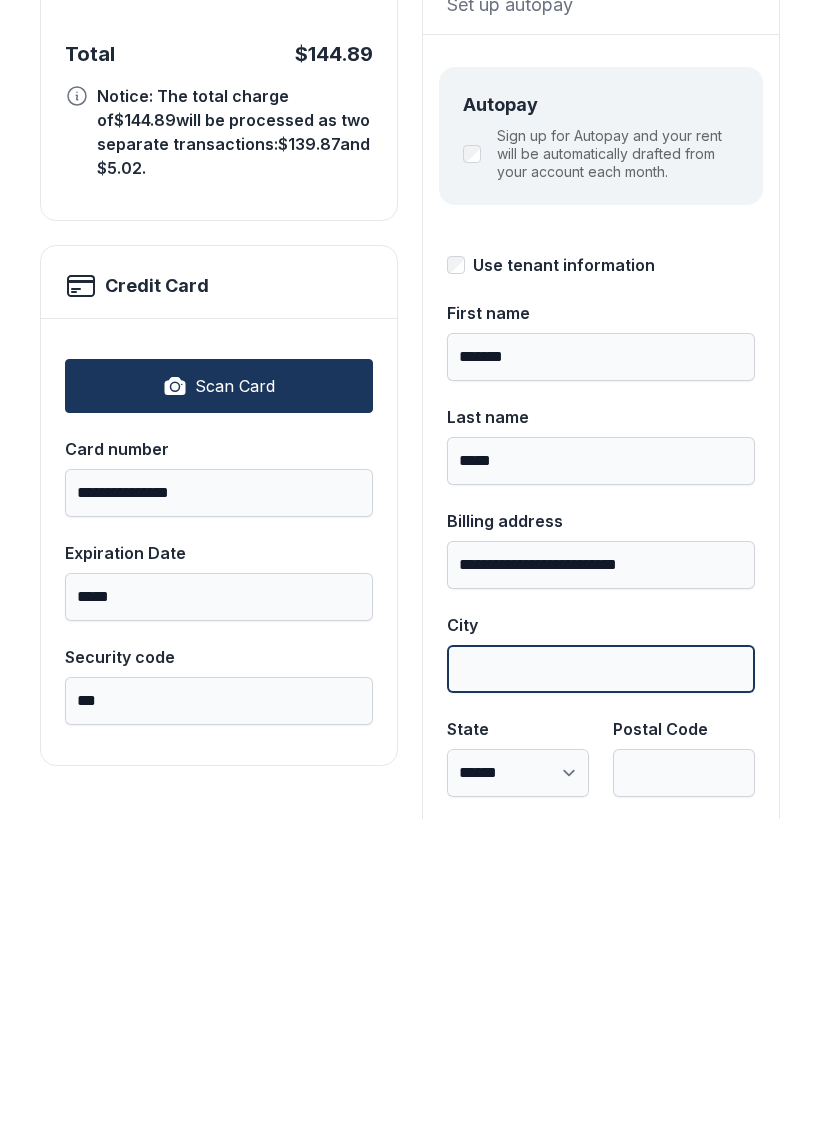 click on "City" at bounding box center [601, 986] 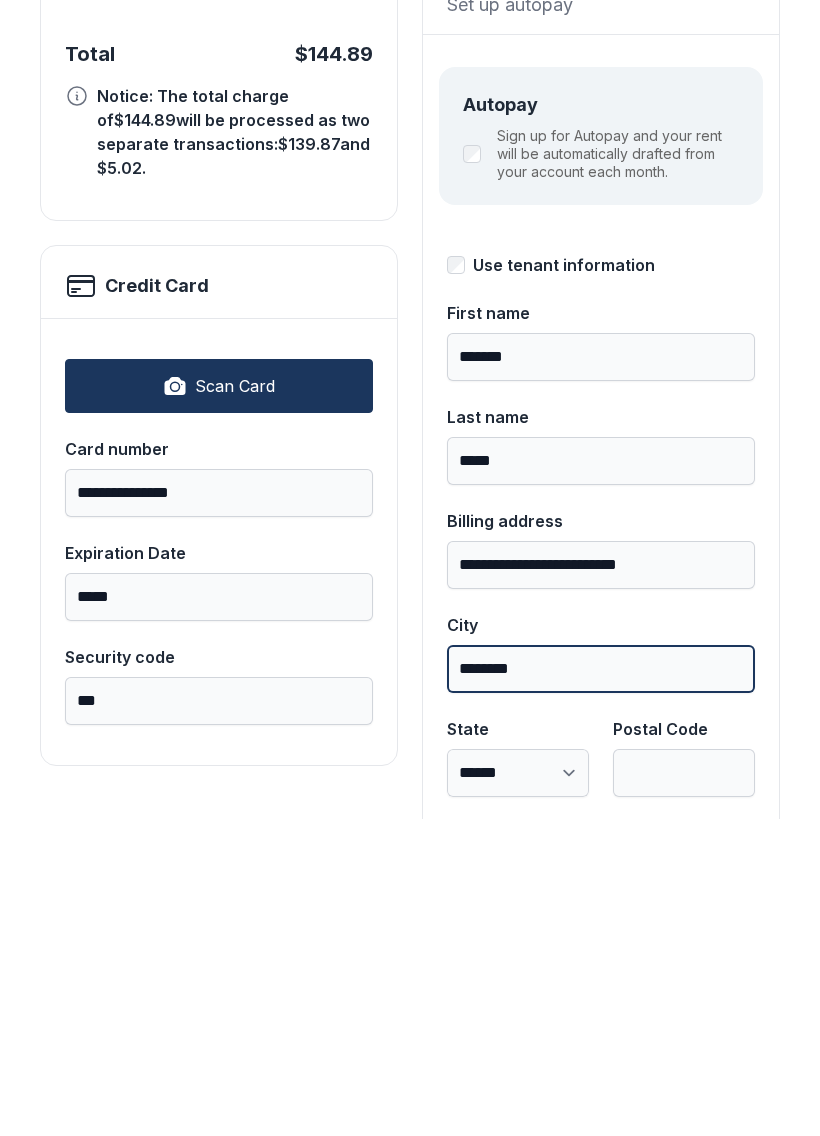 type on "********" 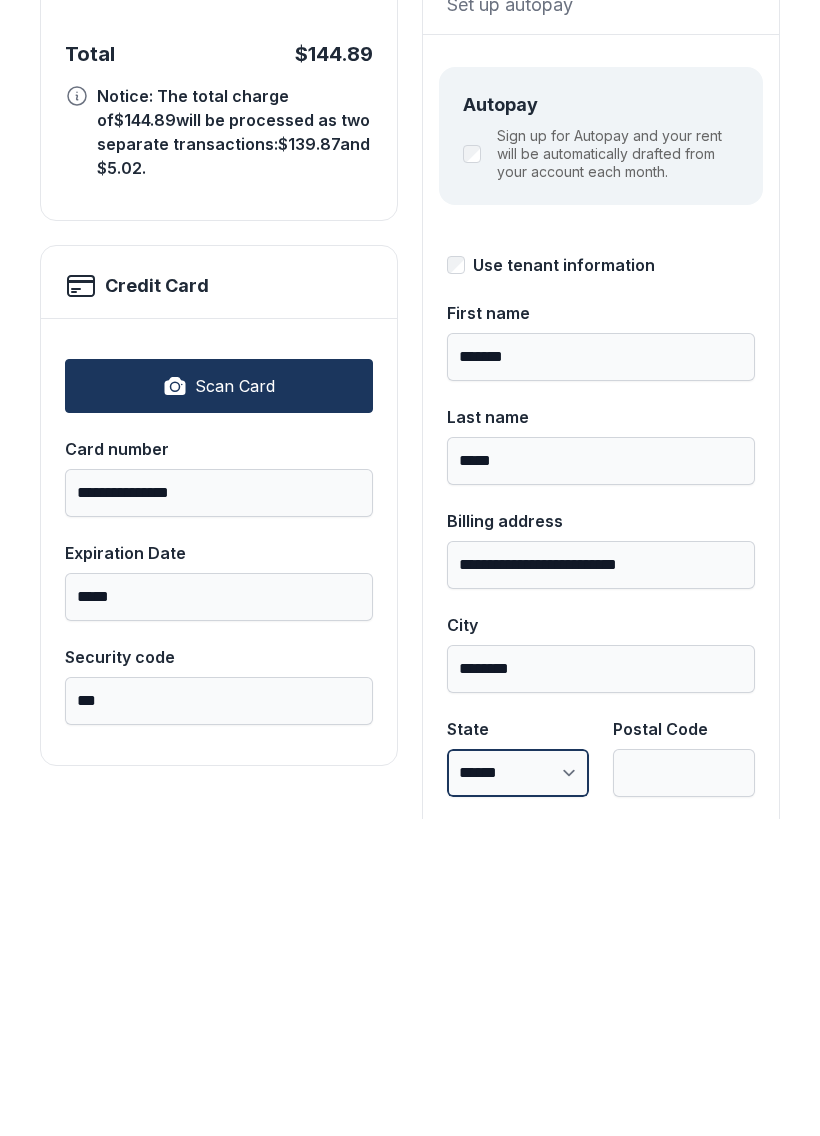 click on "**********" at bounding box center [518, 1090] 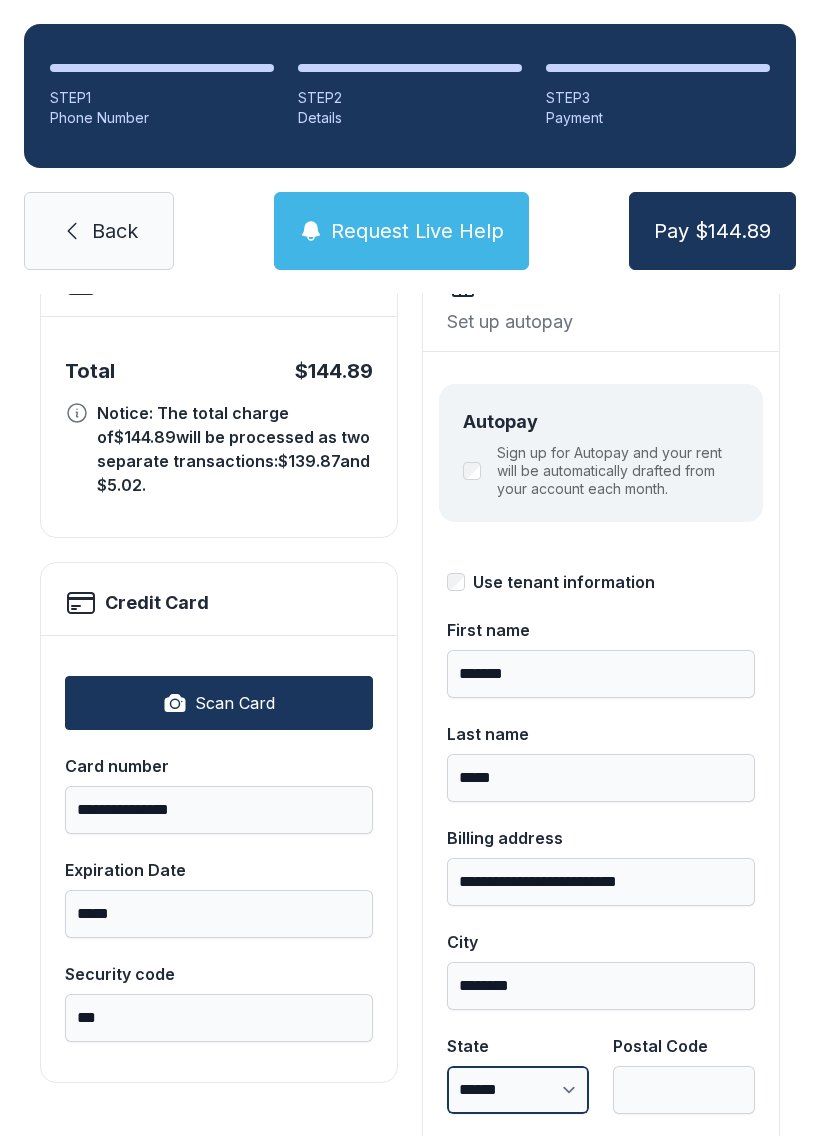 select on "**" 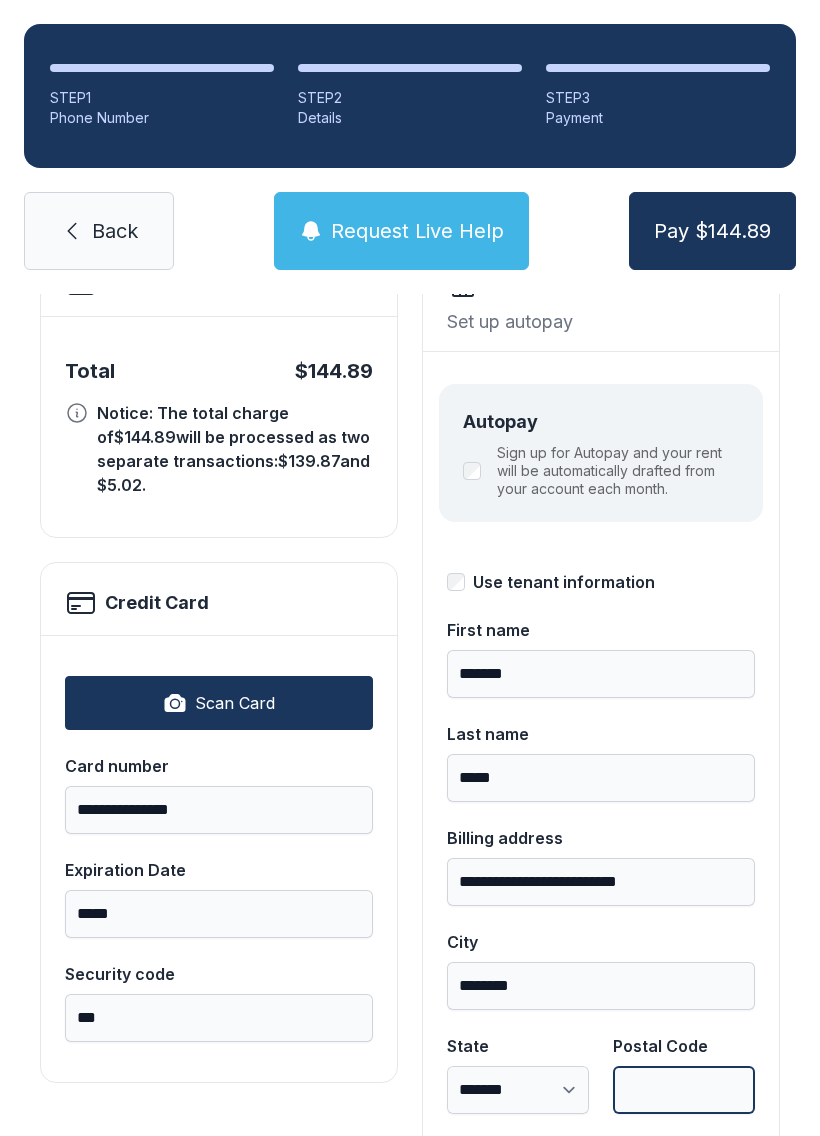 click on "Postal Code" at bounding box center [684, 1090] 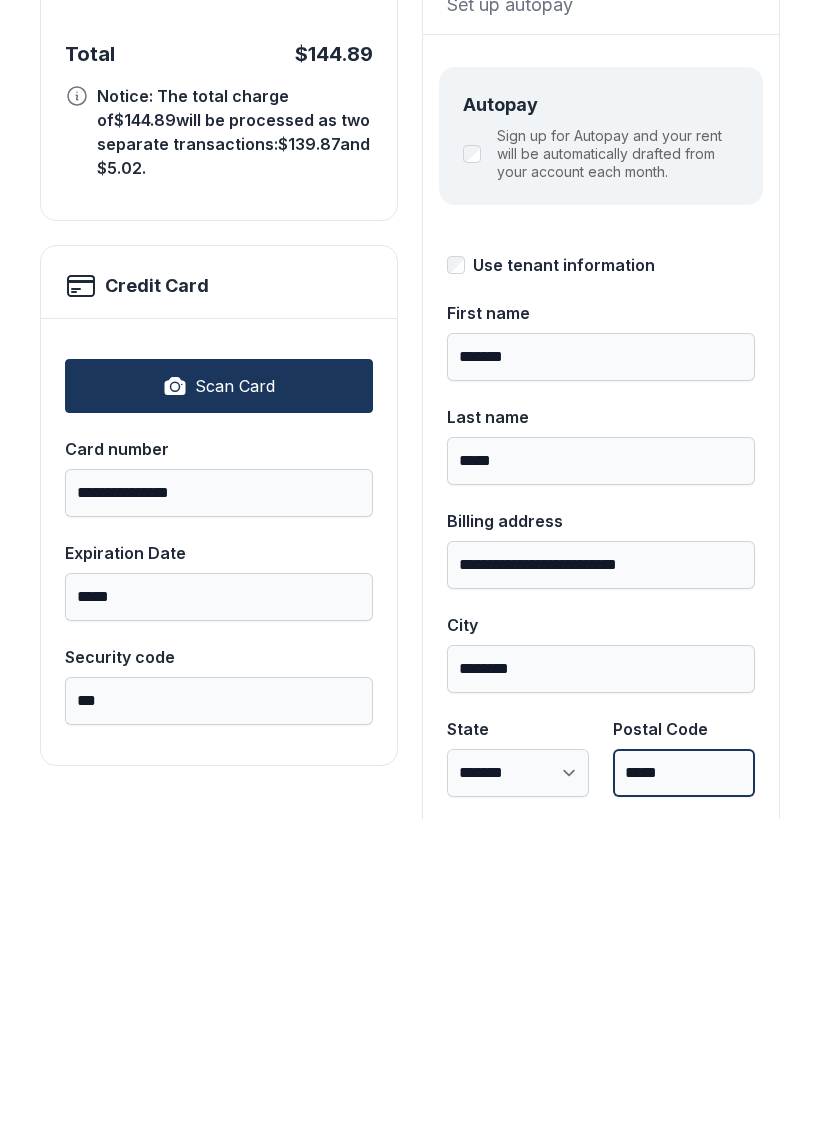 type on "*****" 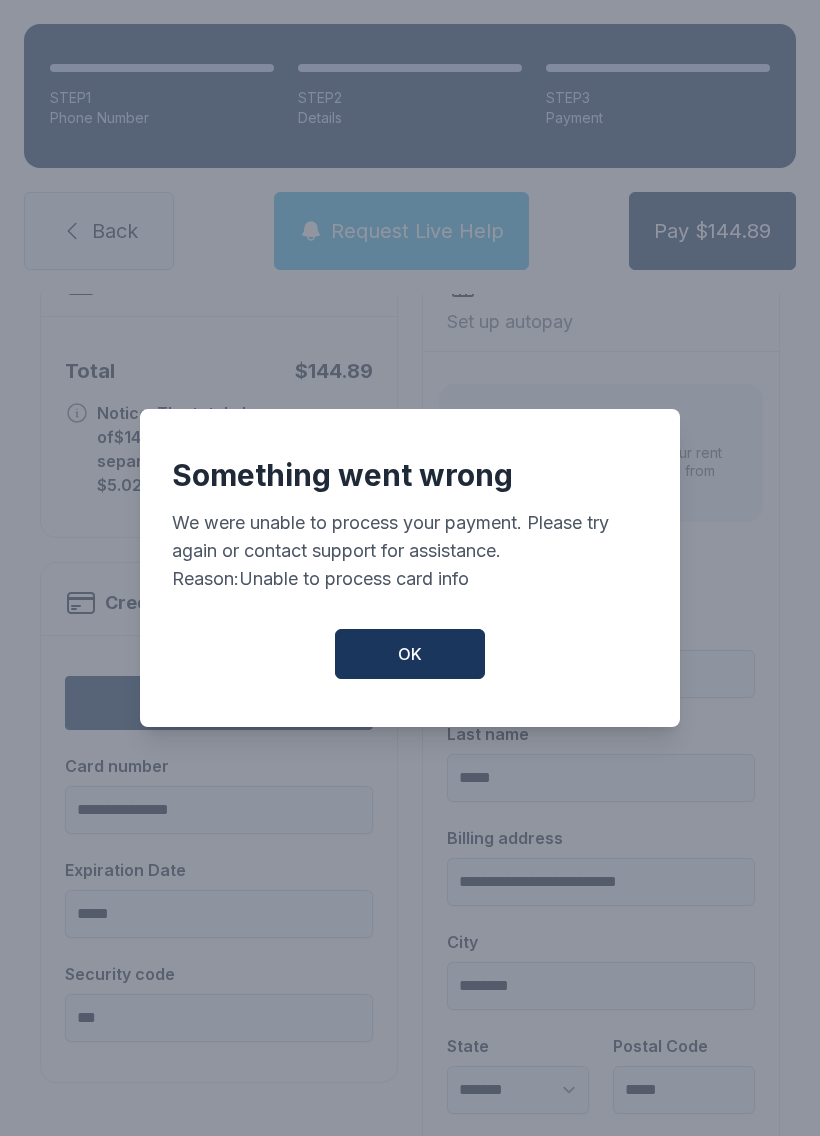 click on "OK" at bounding box center (410, 654) 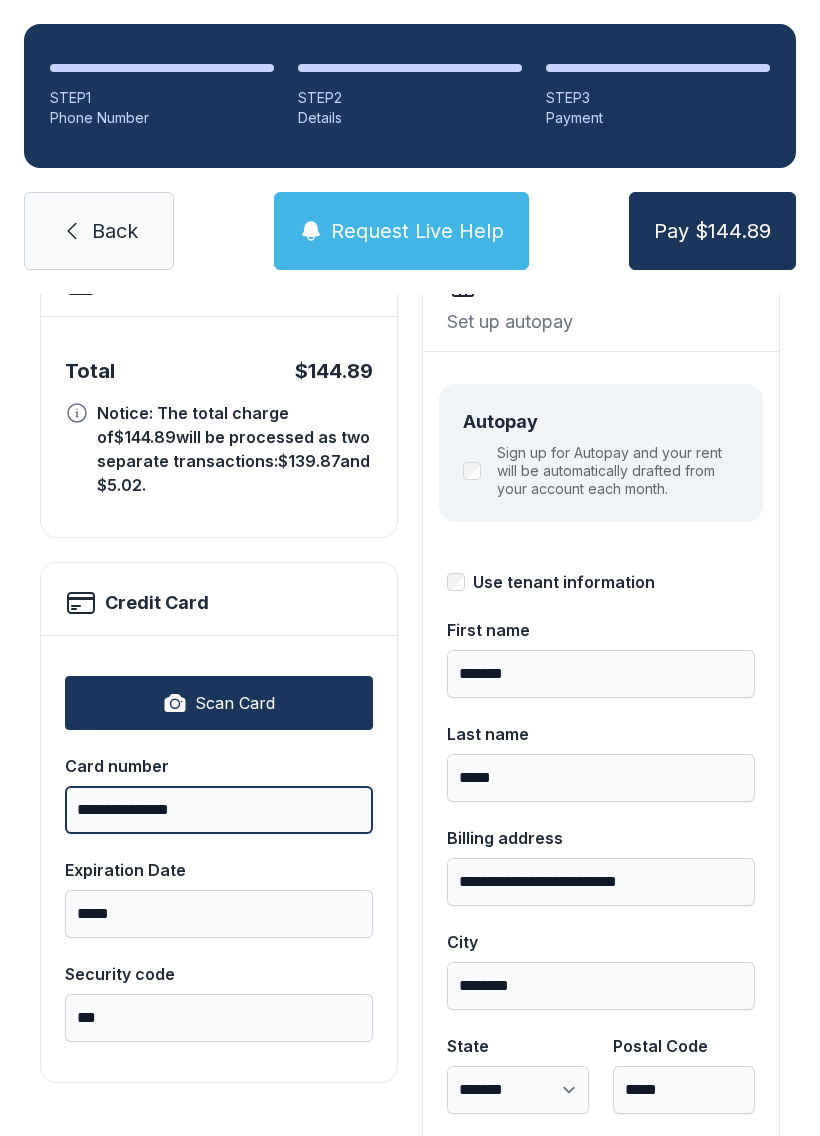 click on "**********" at bounding box center (219, 810) 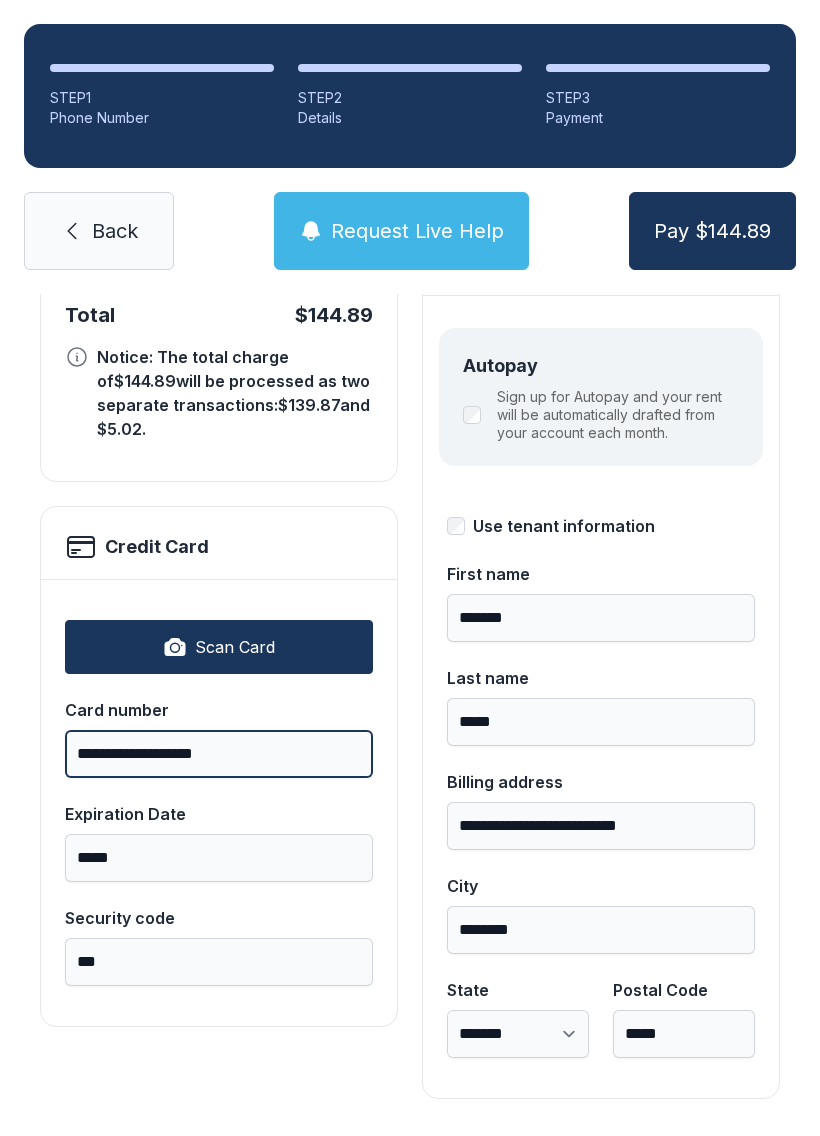 scroll, scrollTop: 218, scrollLeft: 0, axis: vertical 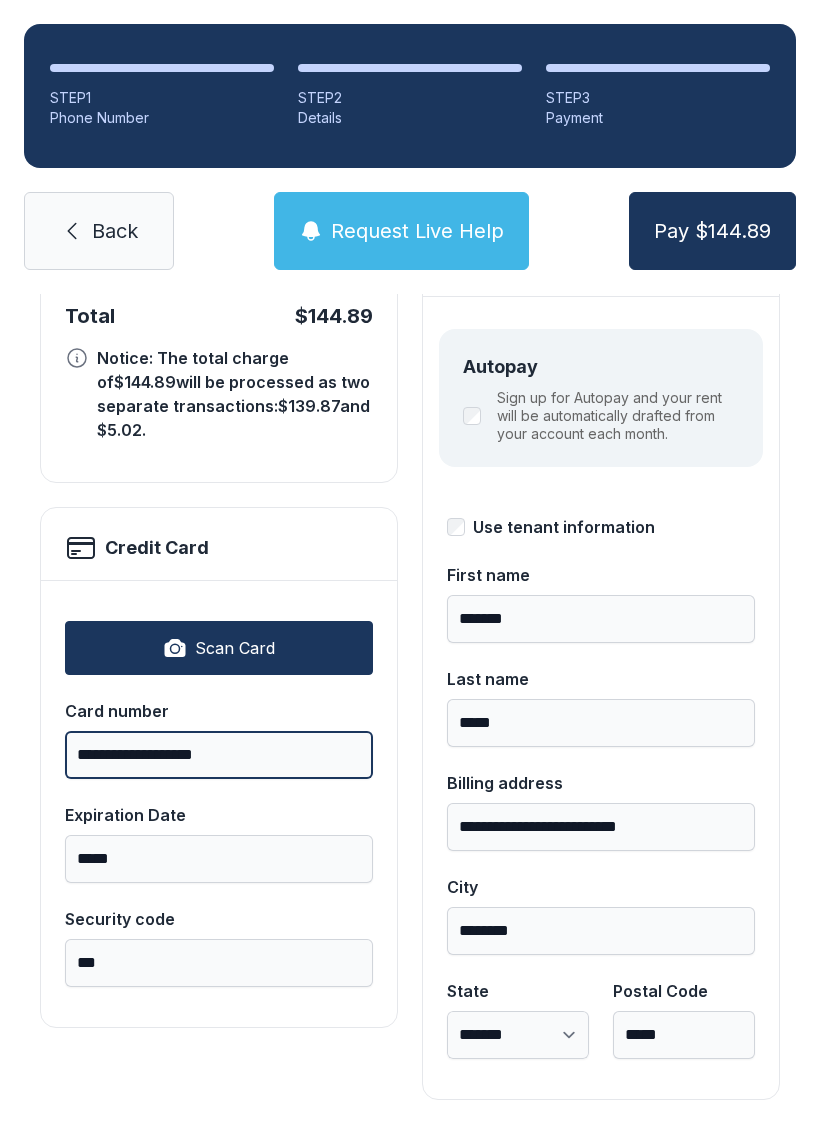 click on "Pay $144.89" at bounding box center [712, 231] 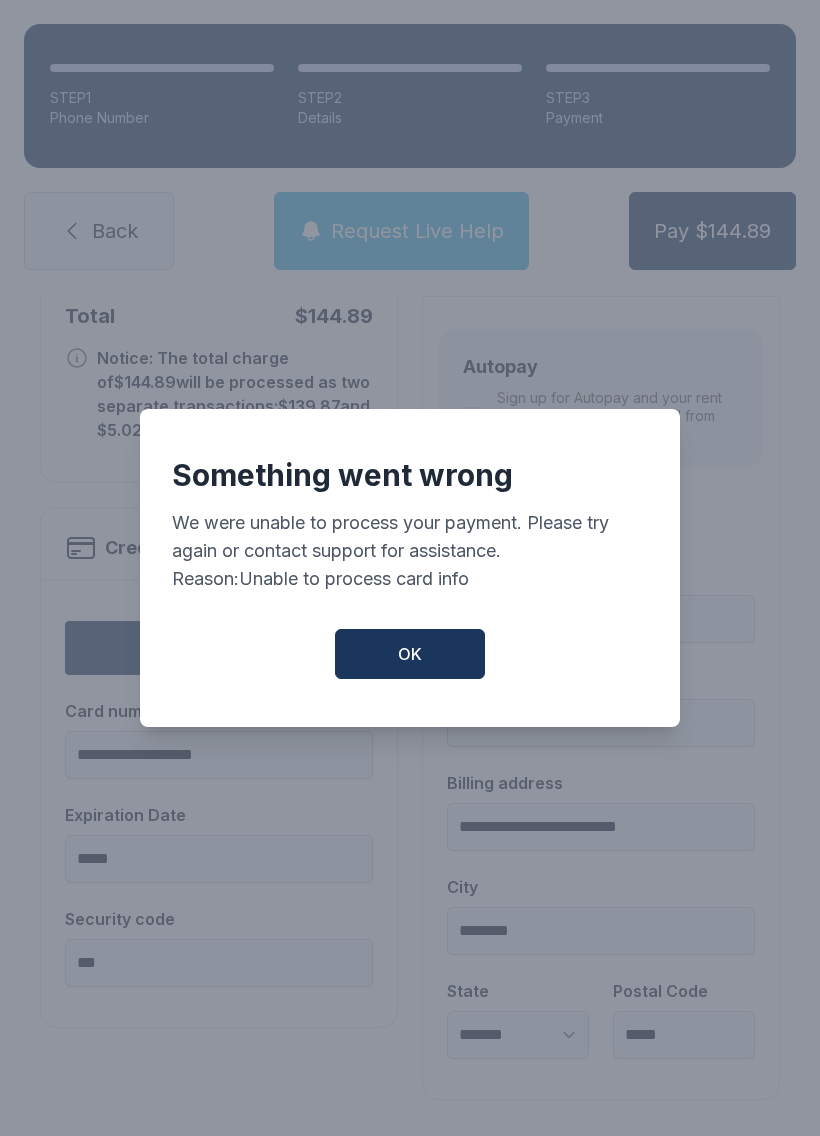 click on "OK" at bounding box center [410, 654] 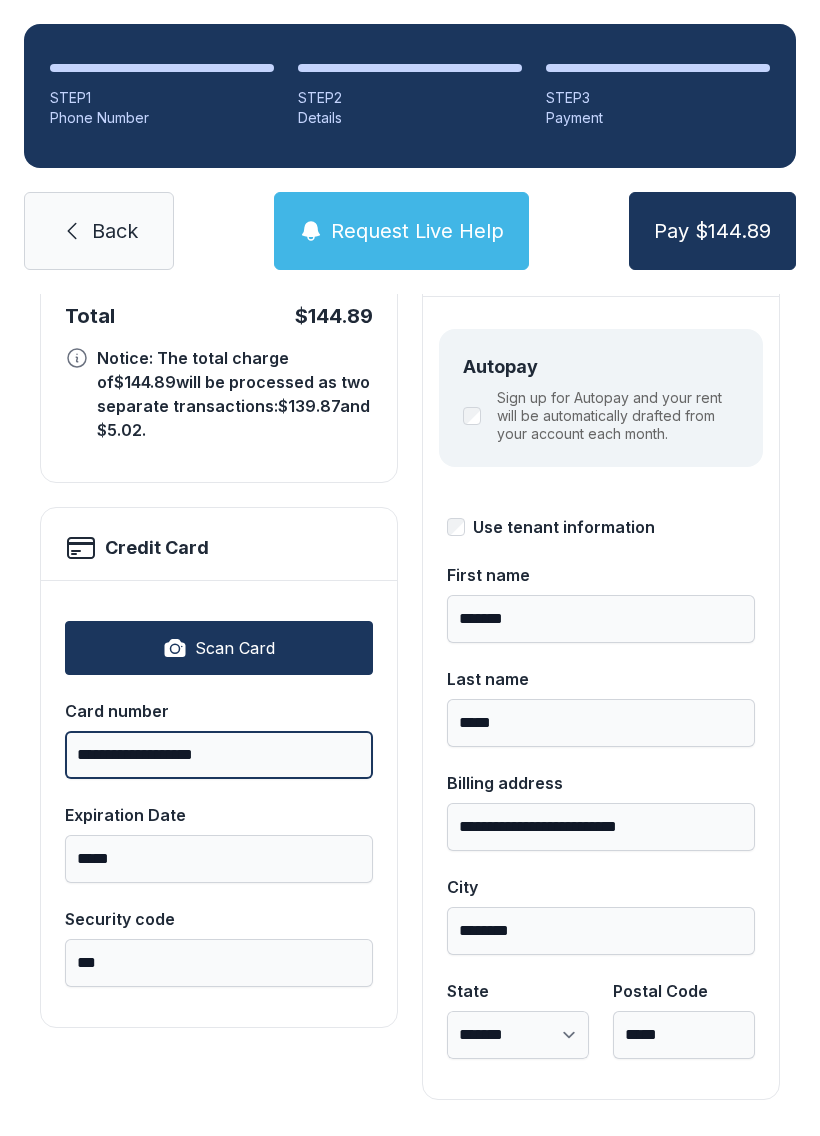 click on "**********" at bounding box center (219, 755) 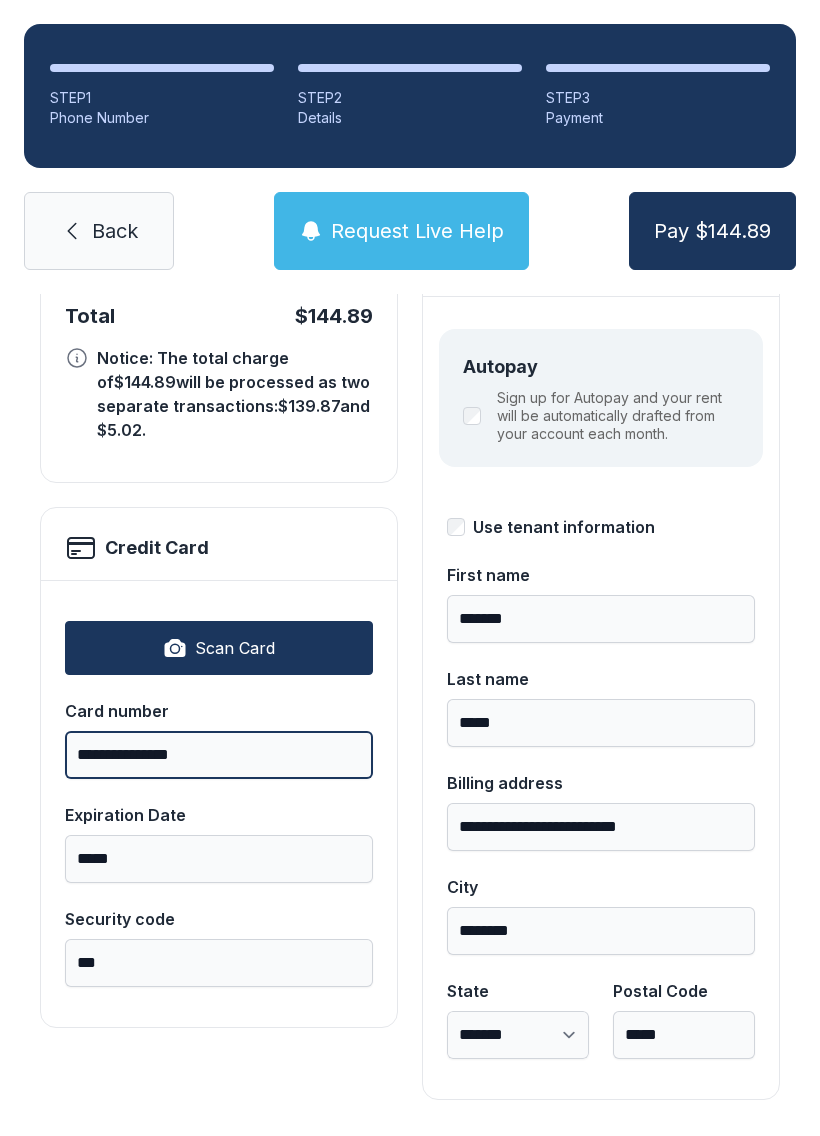 click on "**********" at bounding box center (219, 755) 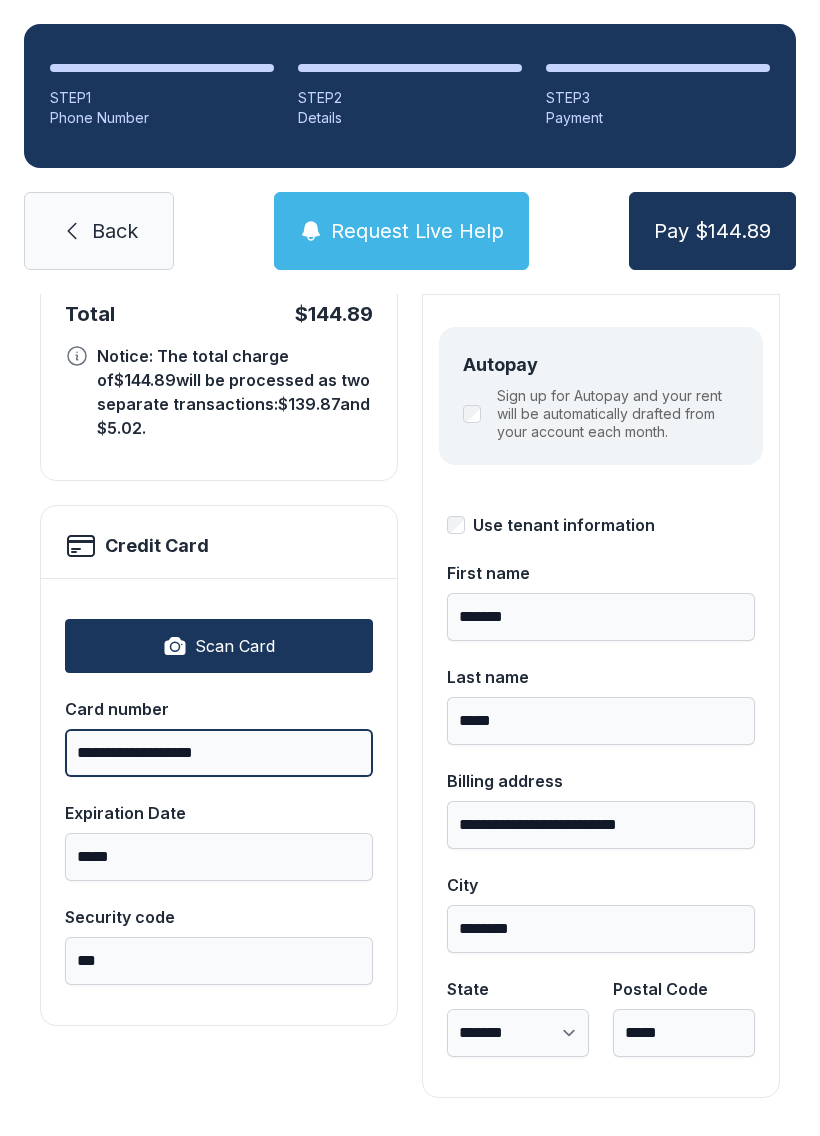 scroll, scrollTop: 218, scrollLeft: 0, axis: vertical 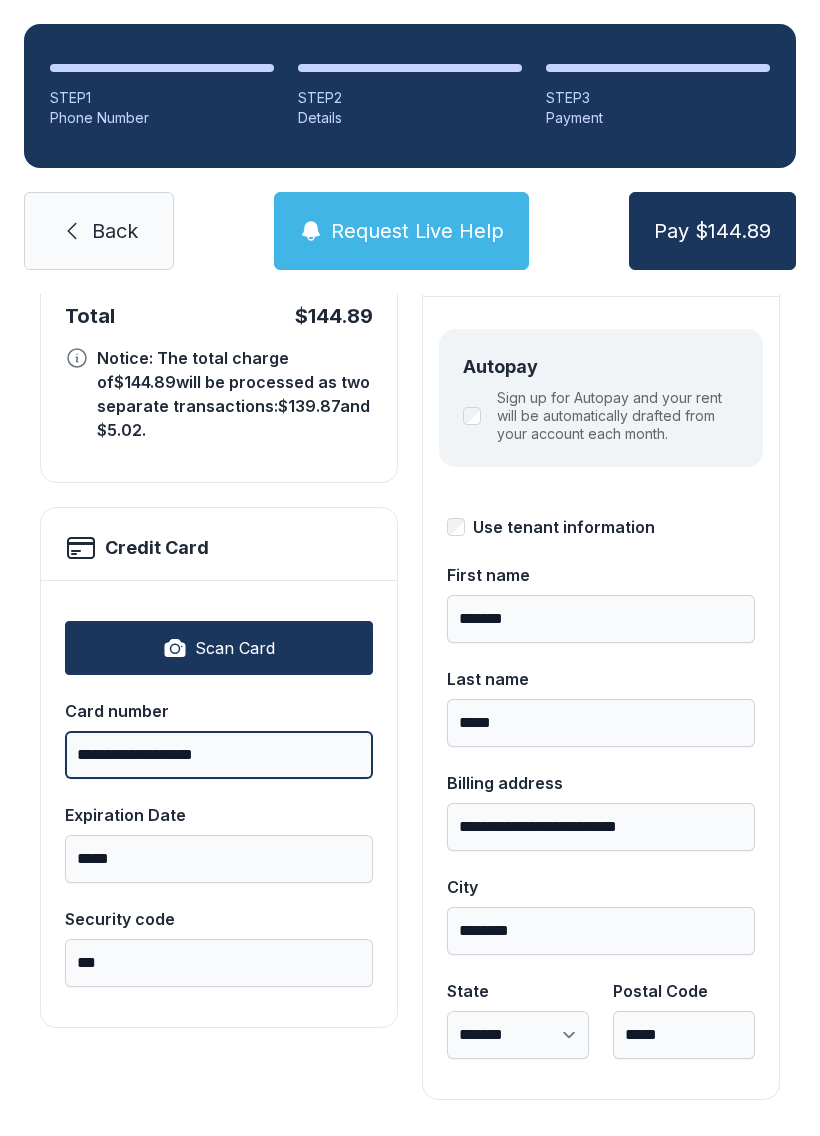 type on "**********" 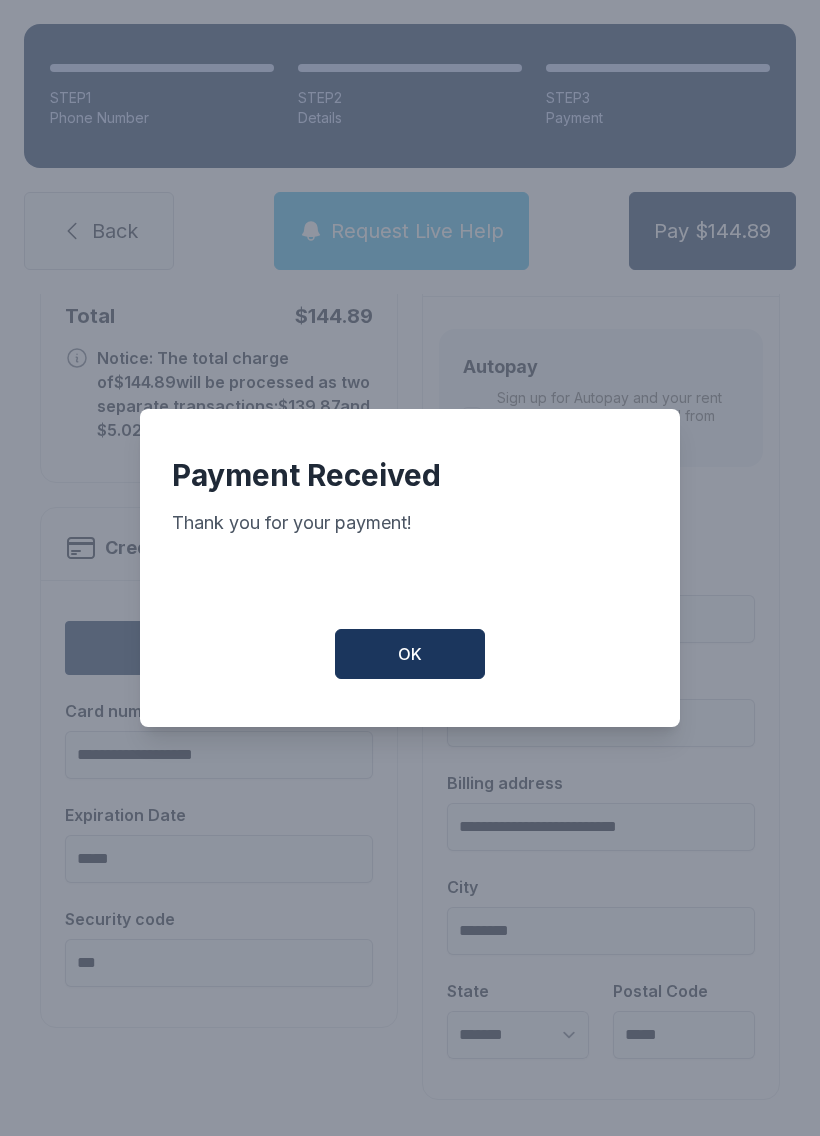 click on "OK" at bounding box center (410, 654) 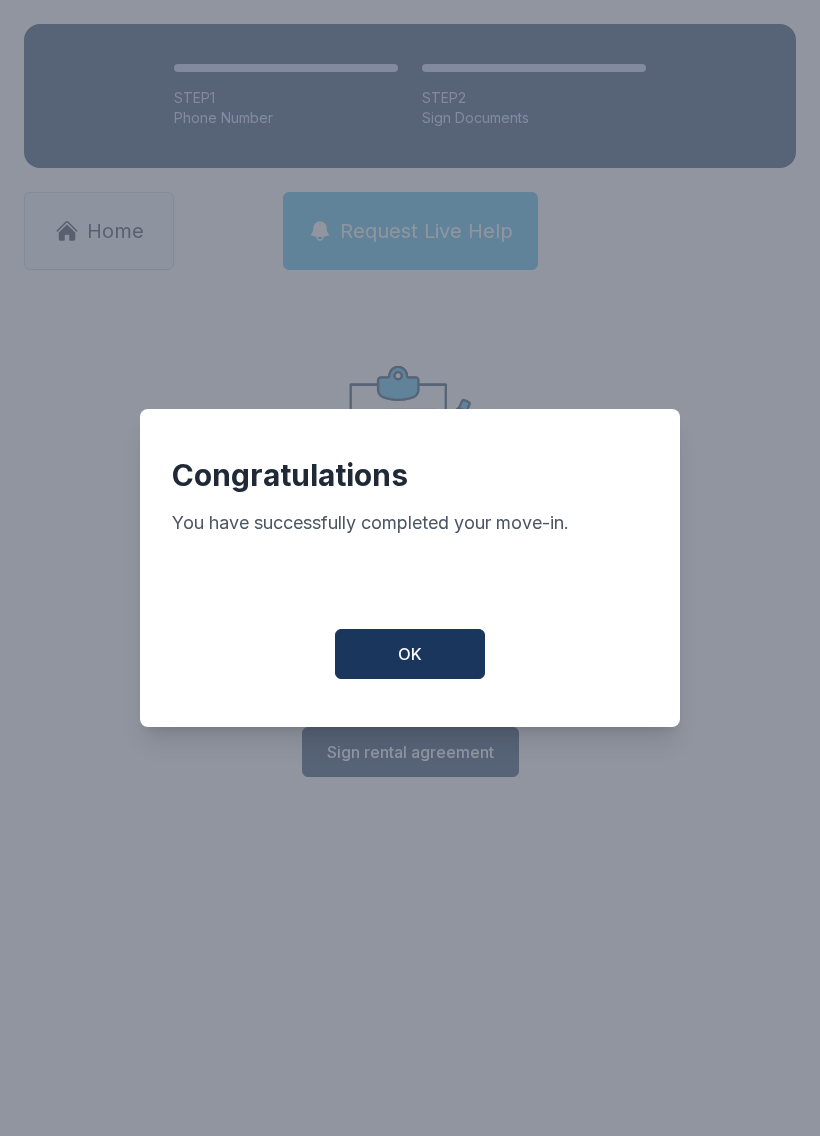 click on "OK" at bounding box center [410, 654] 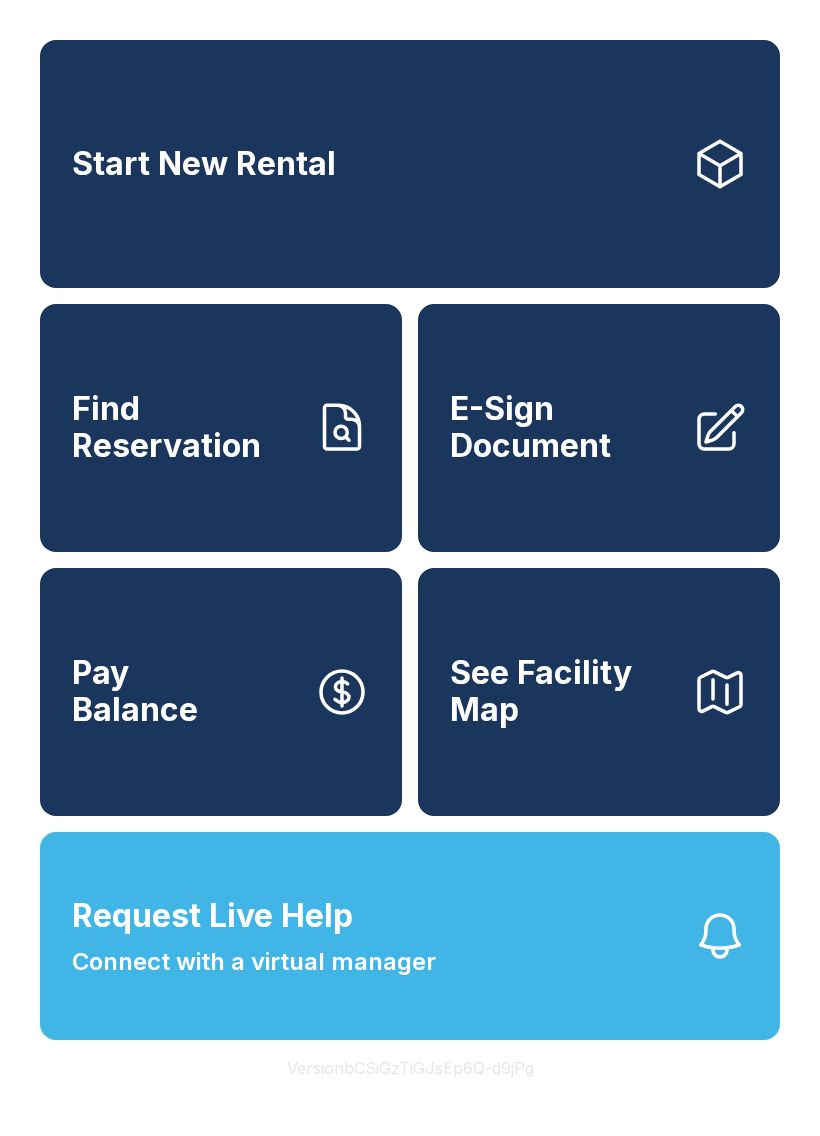 click on "Request Live Help Connect with a virtual manager" at bounding box center (410, 936) 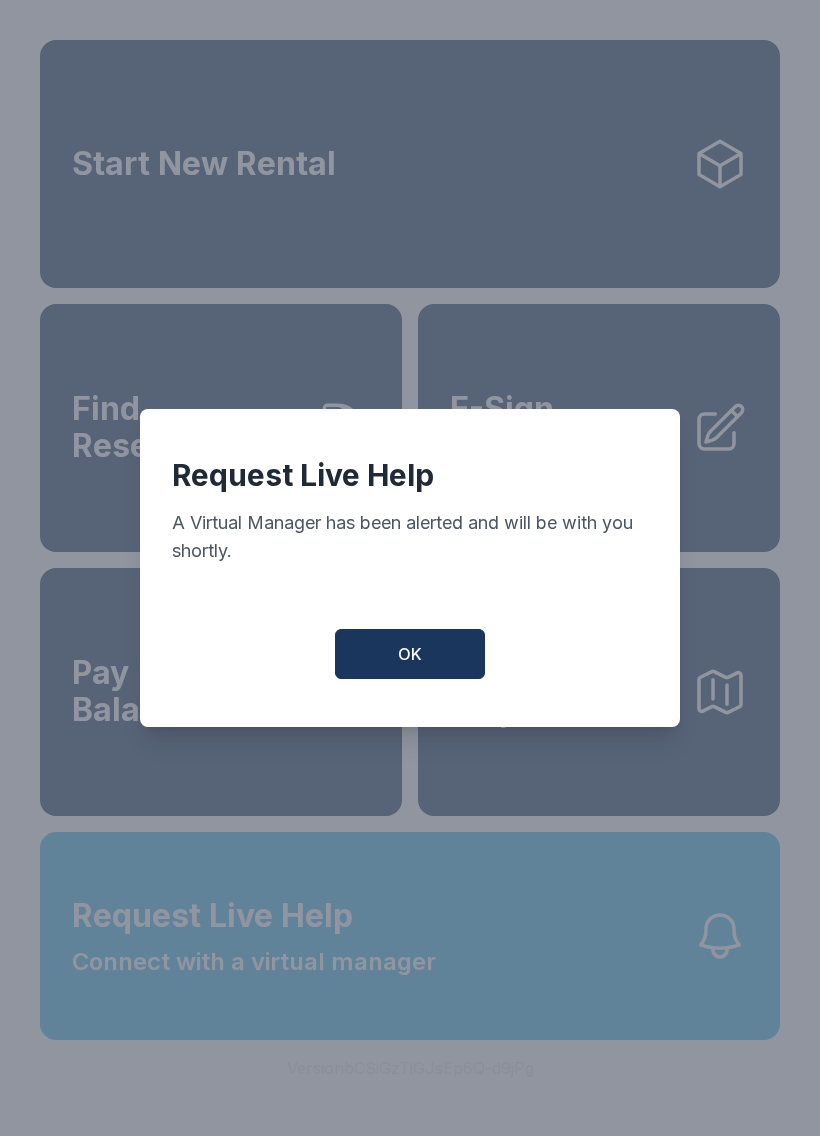 click on "OK" at bounding box center (410, 654) 